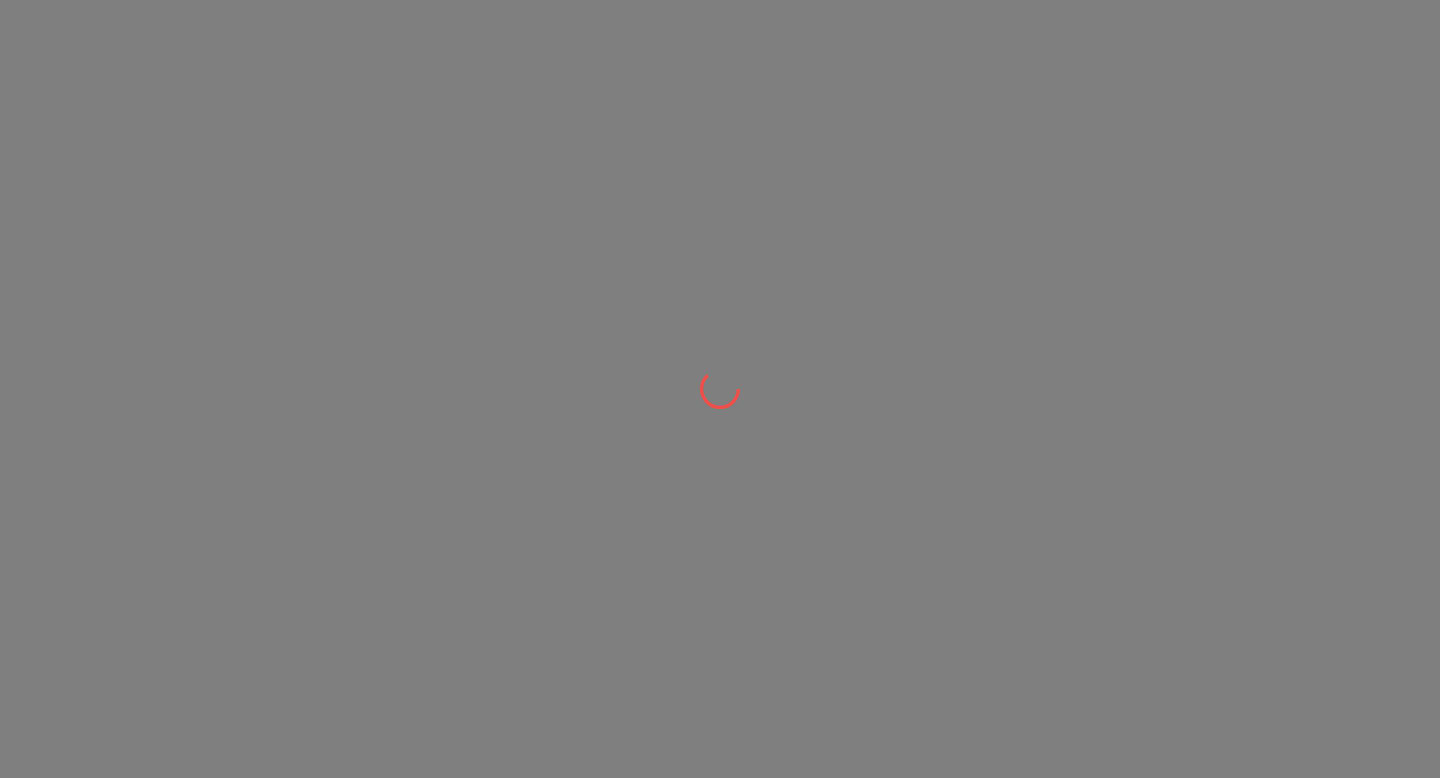 scroll, scrollTop: 0, scrollLeft: 0, axis: both 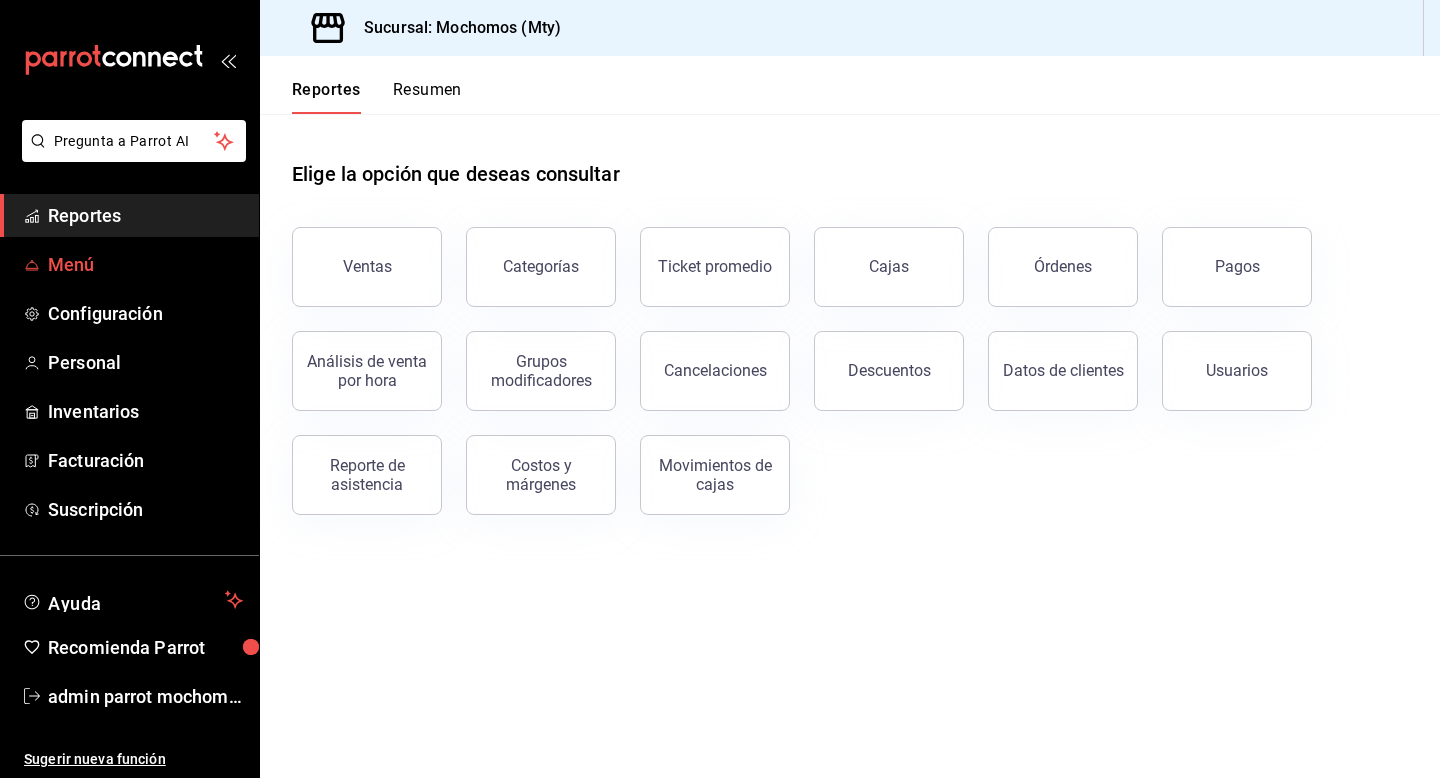 click on "Menú" at bounding box center (145, 264) 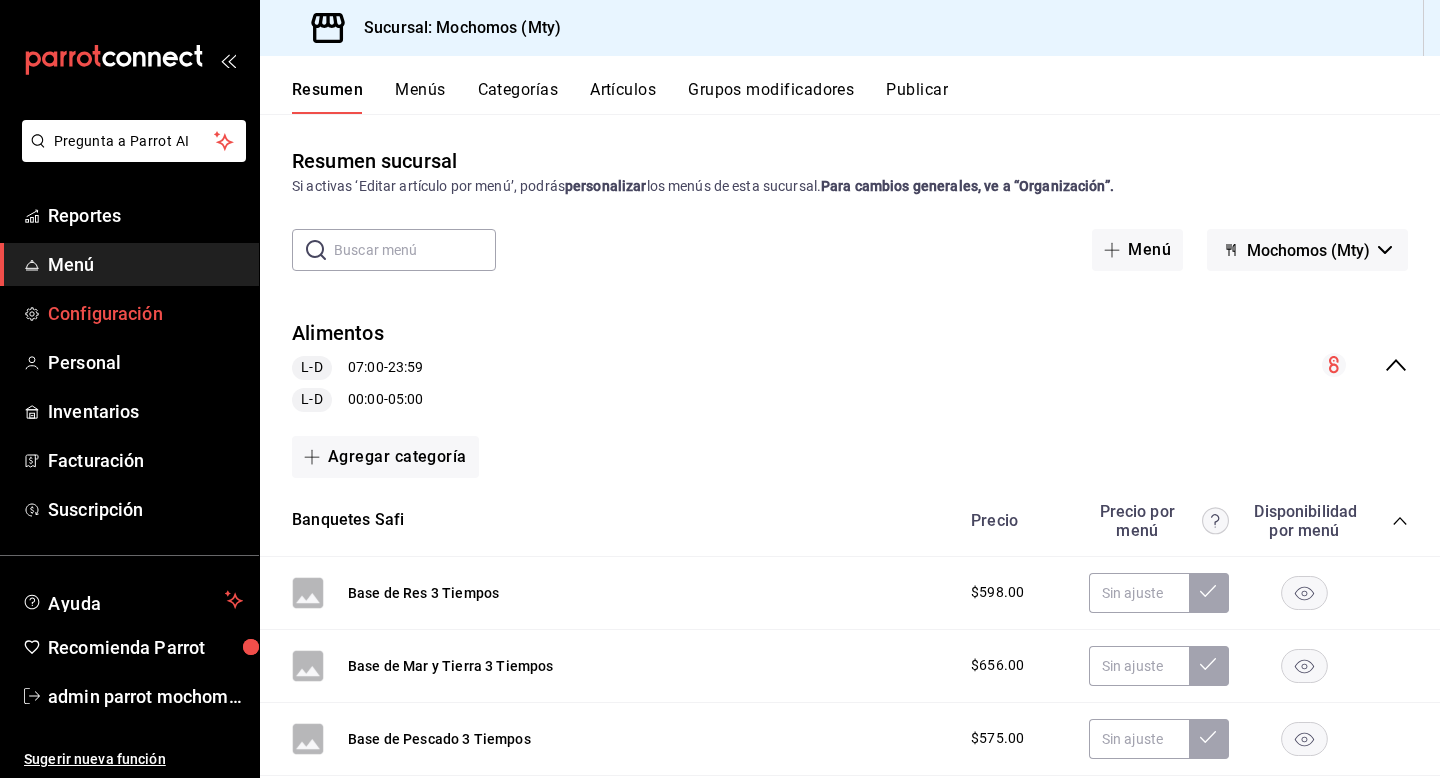 click on "Configuración" at bounding box center [145, 313] 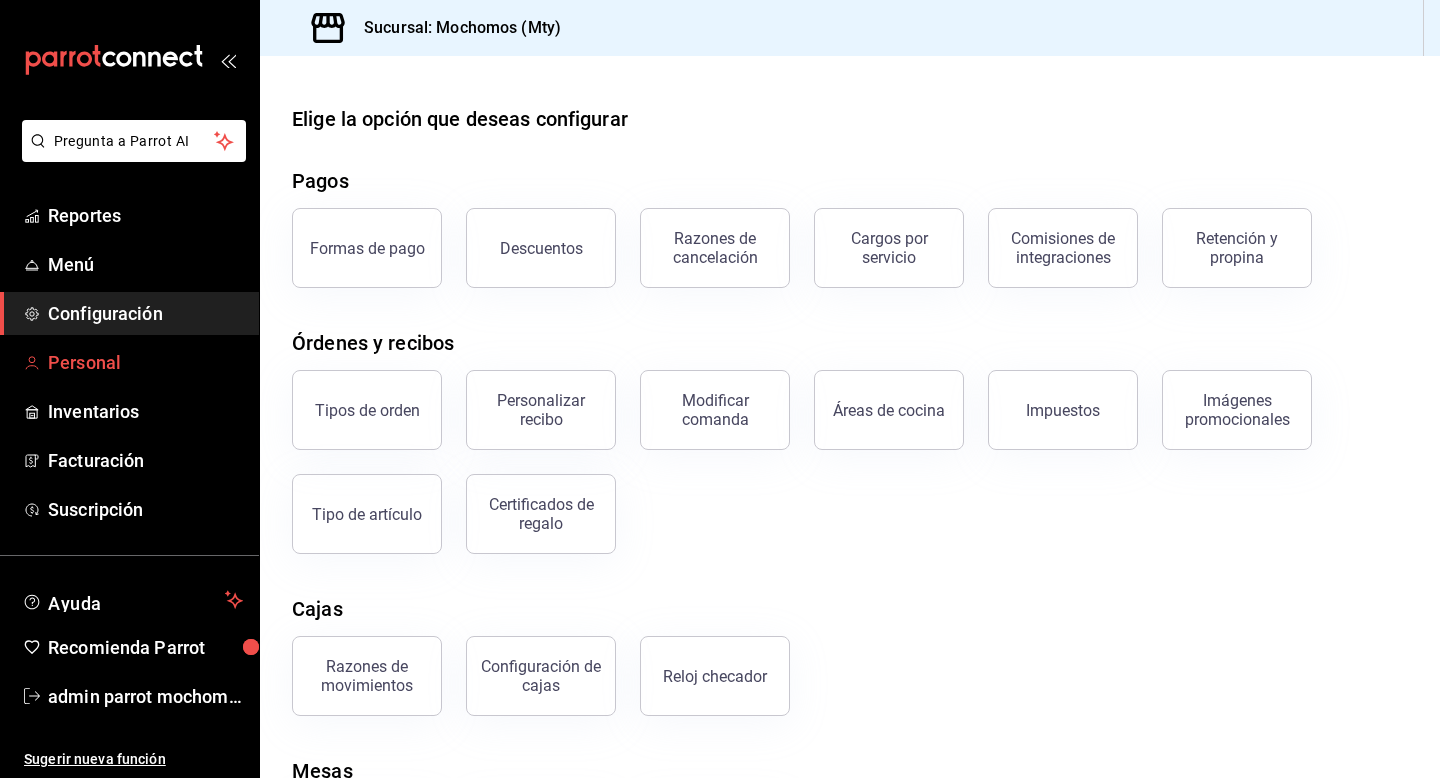 click on "Personal" at bounding box center (145, 362) 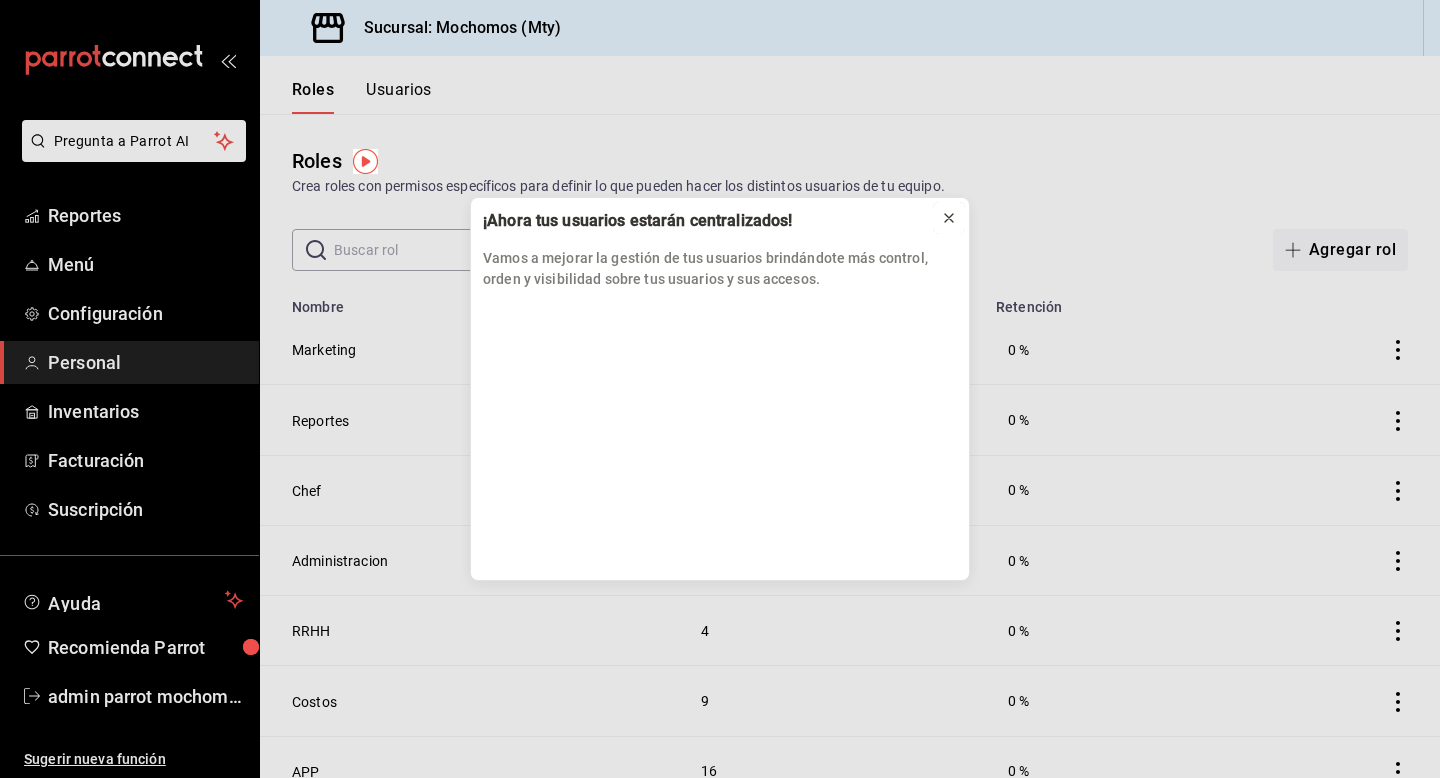 click 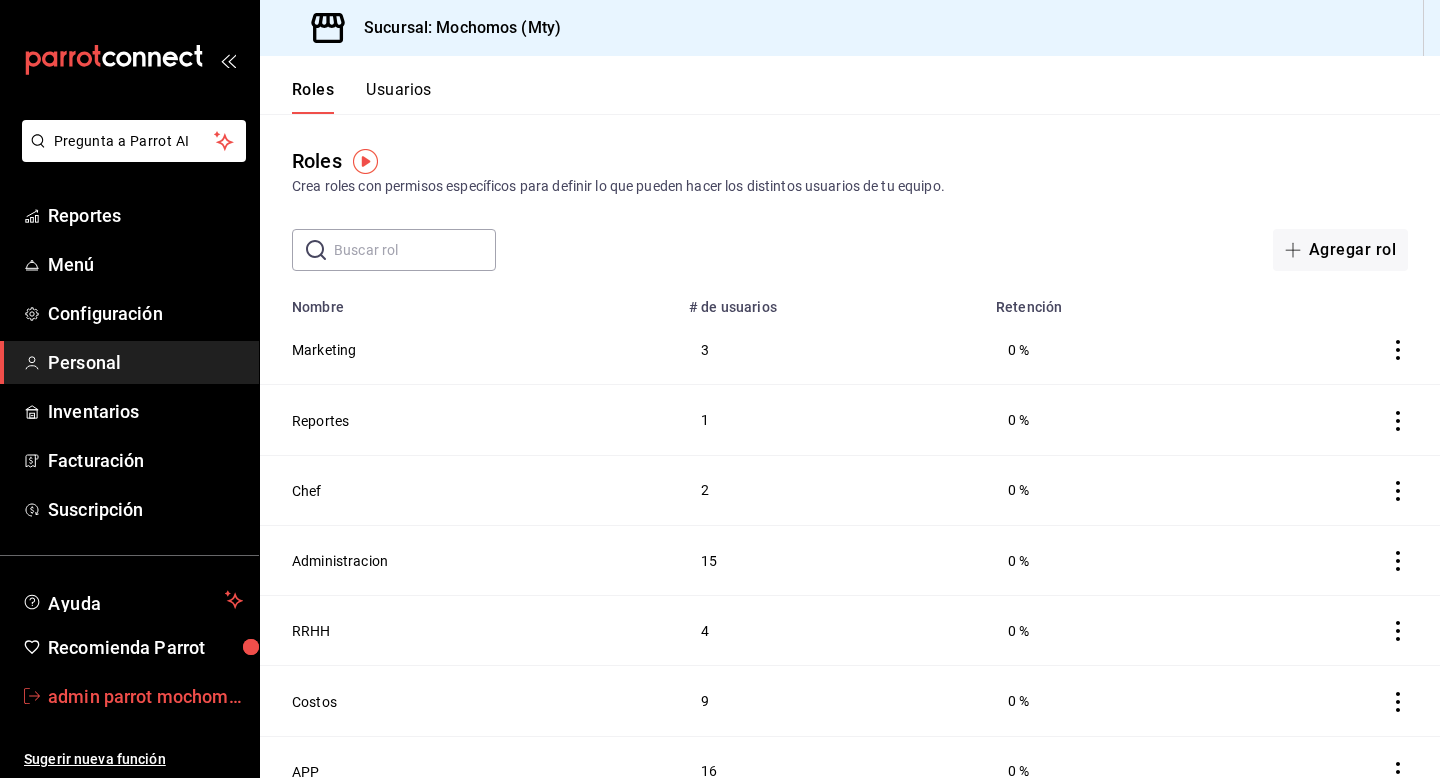 click on "admin parrot mochomos" at bounding box center (145, 696) 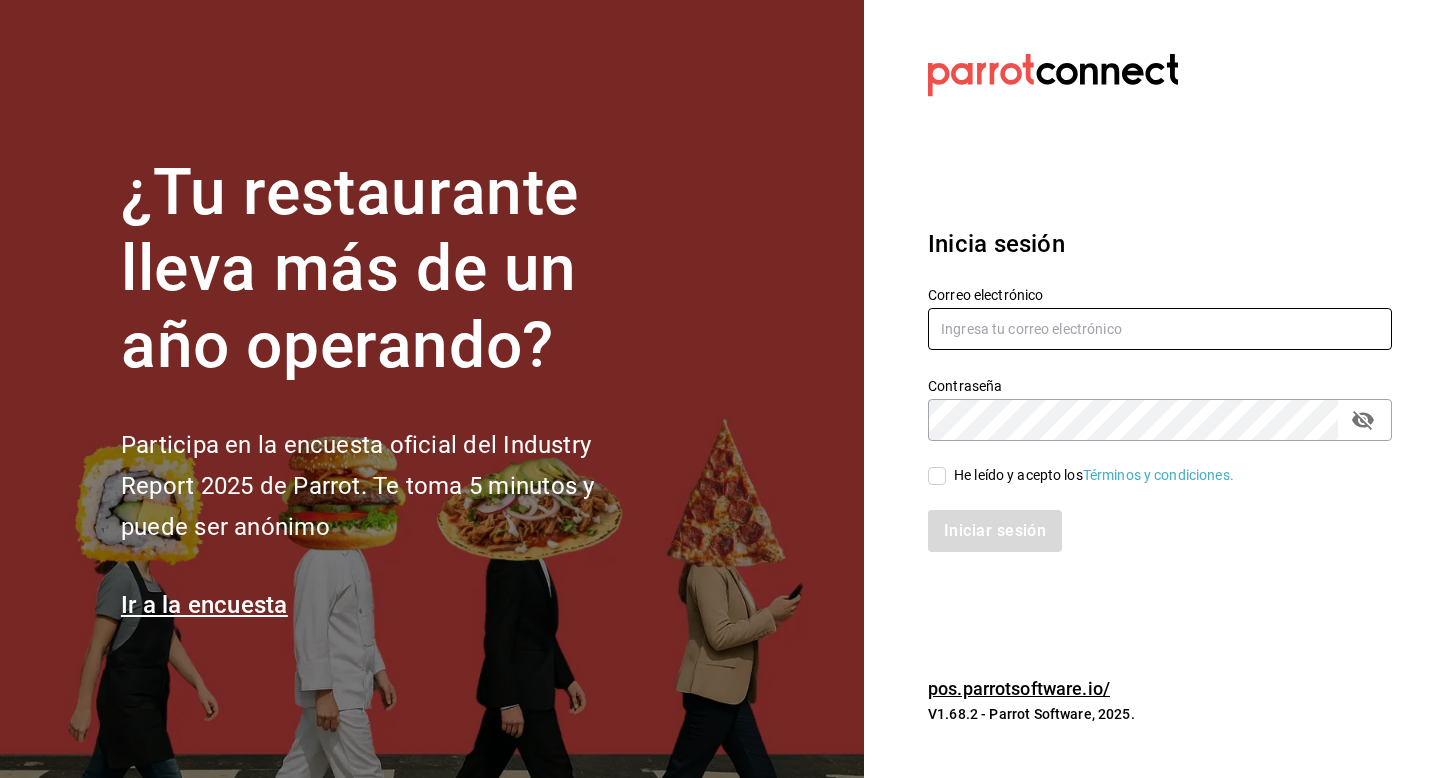 click at bounding box center (1160, 329) 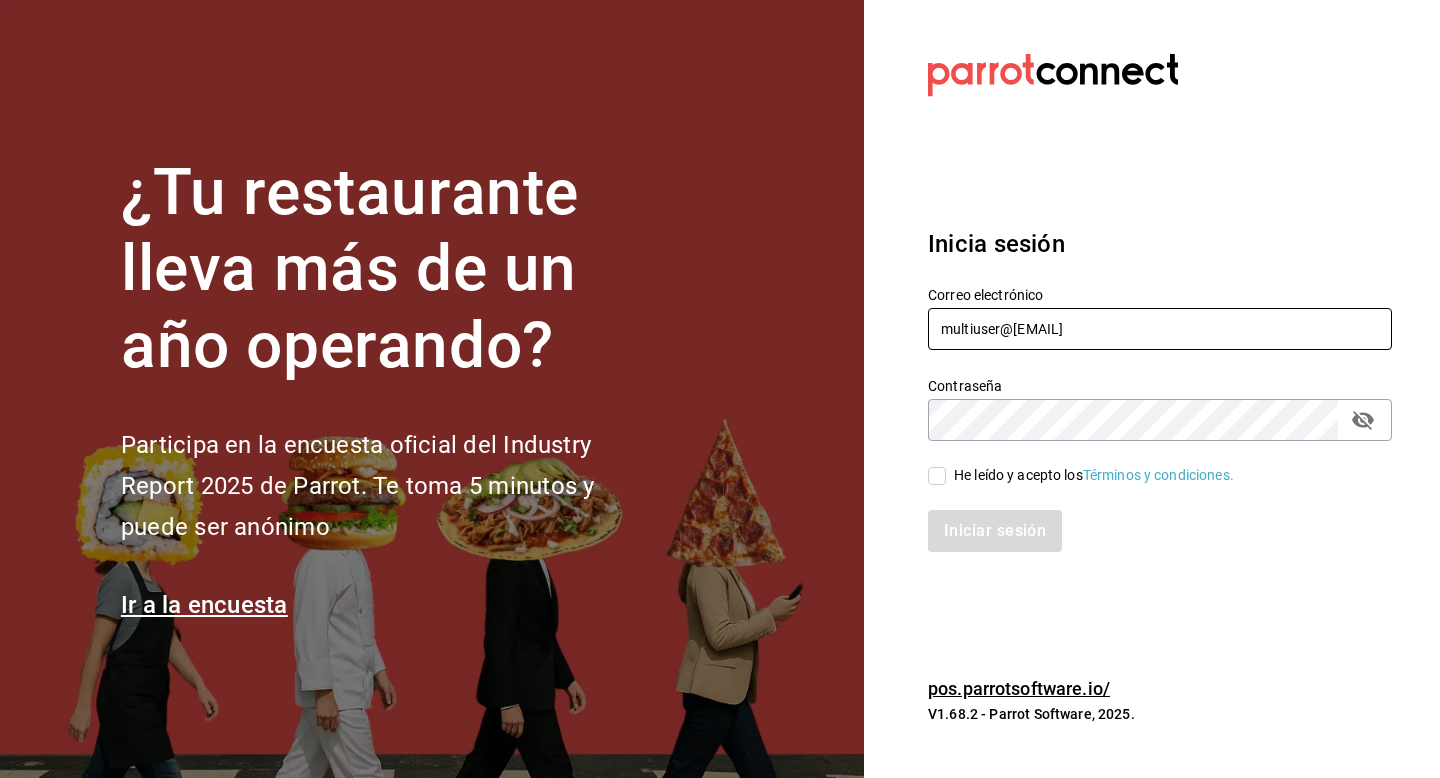 type on "multiuser@tacosdonpedro.com" 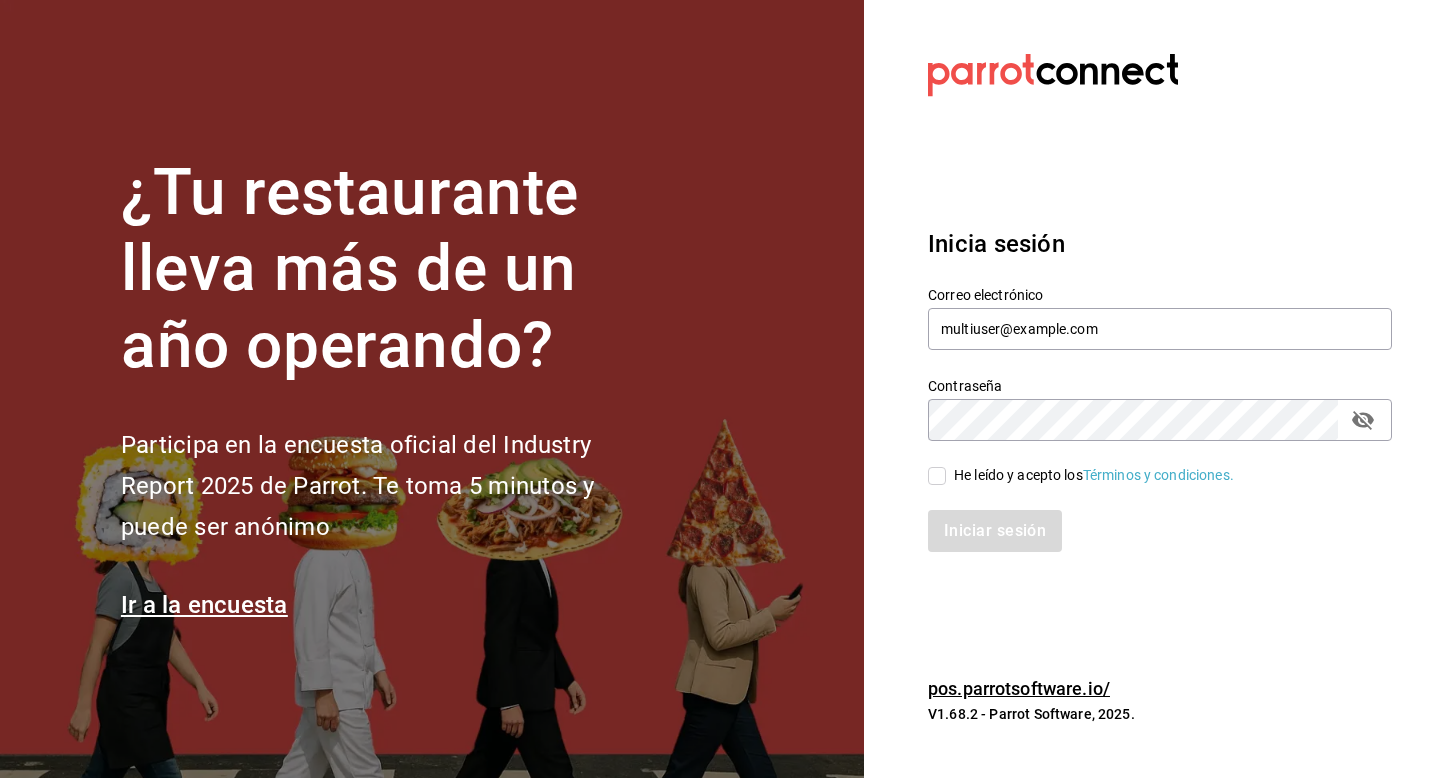 click on "He leído y acepto los  Términos y condiciones." at bounding box center [937, 476] 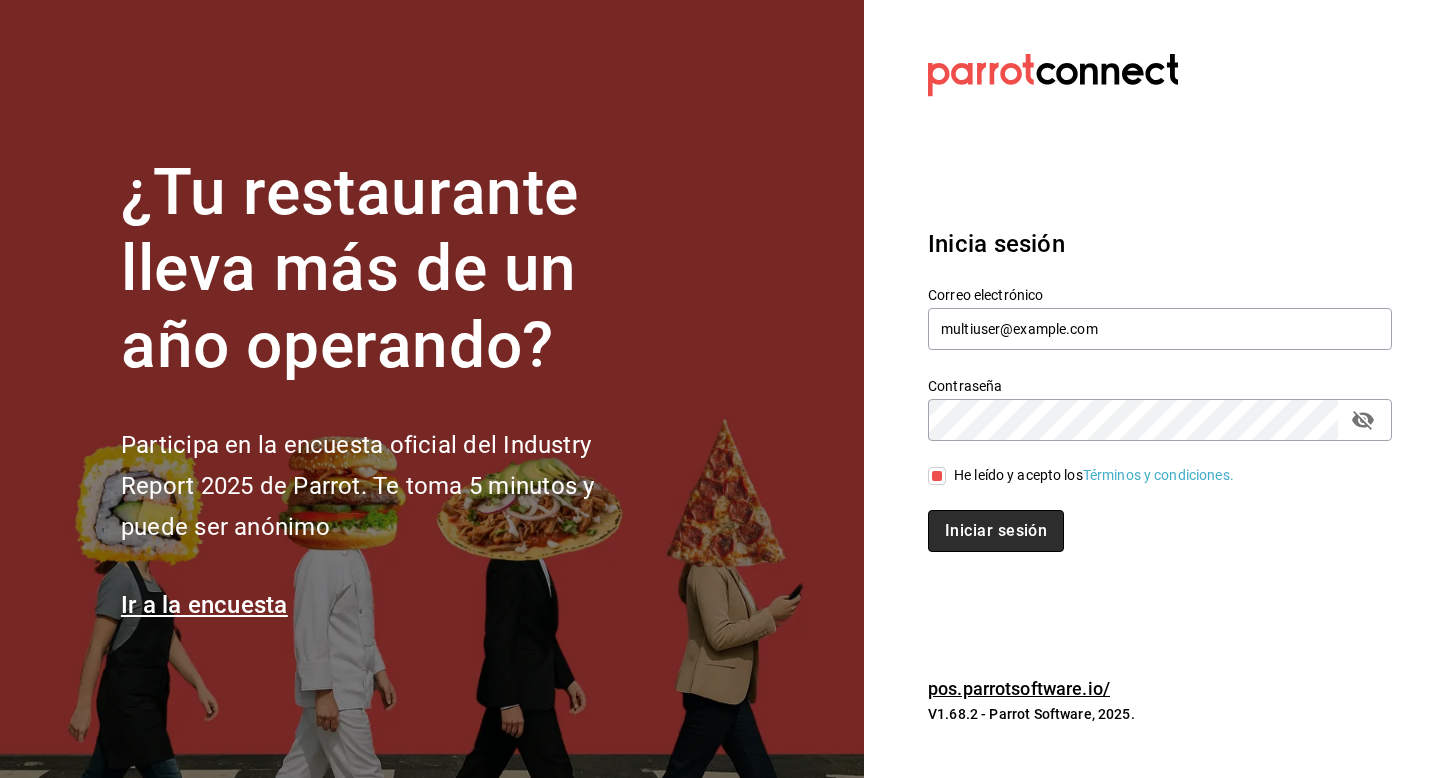 click on "Iniciar sesión" at bounding box center (996, 531) 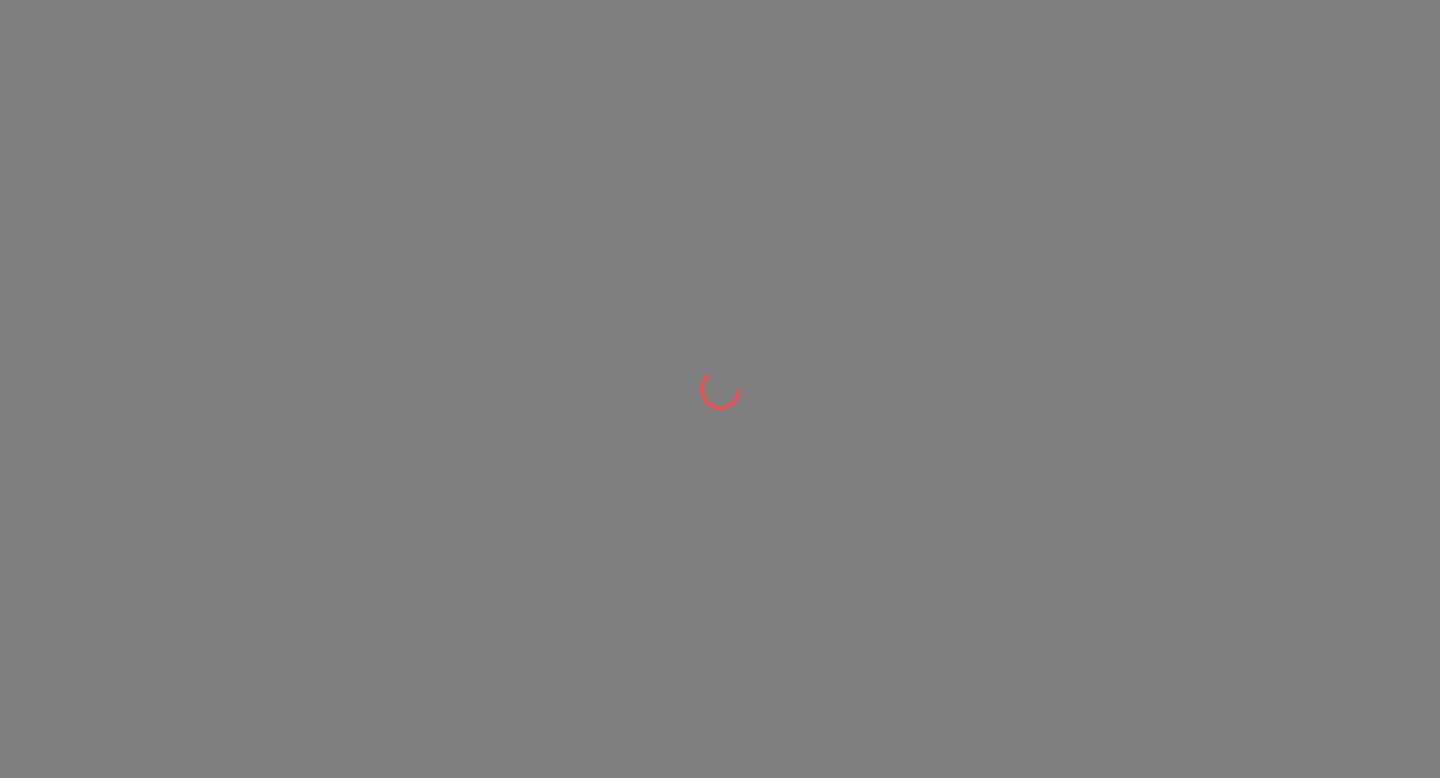 scroll, scrollTop: 0, scrollLeft: 0, axis: both 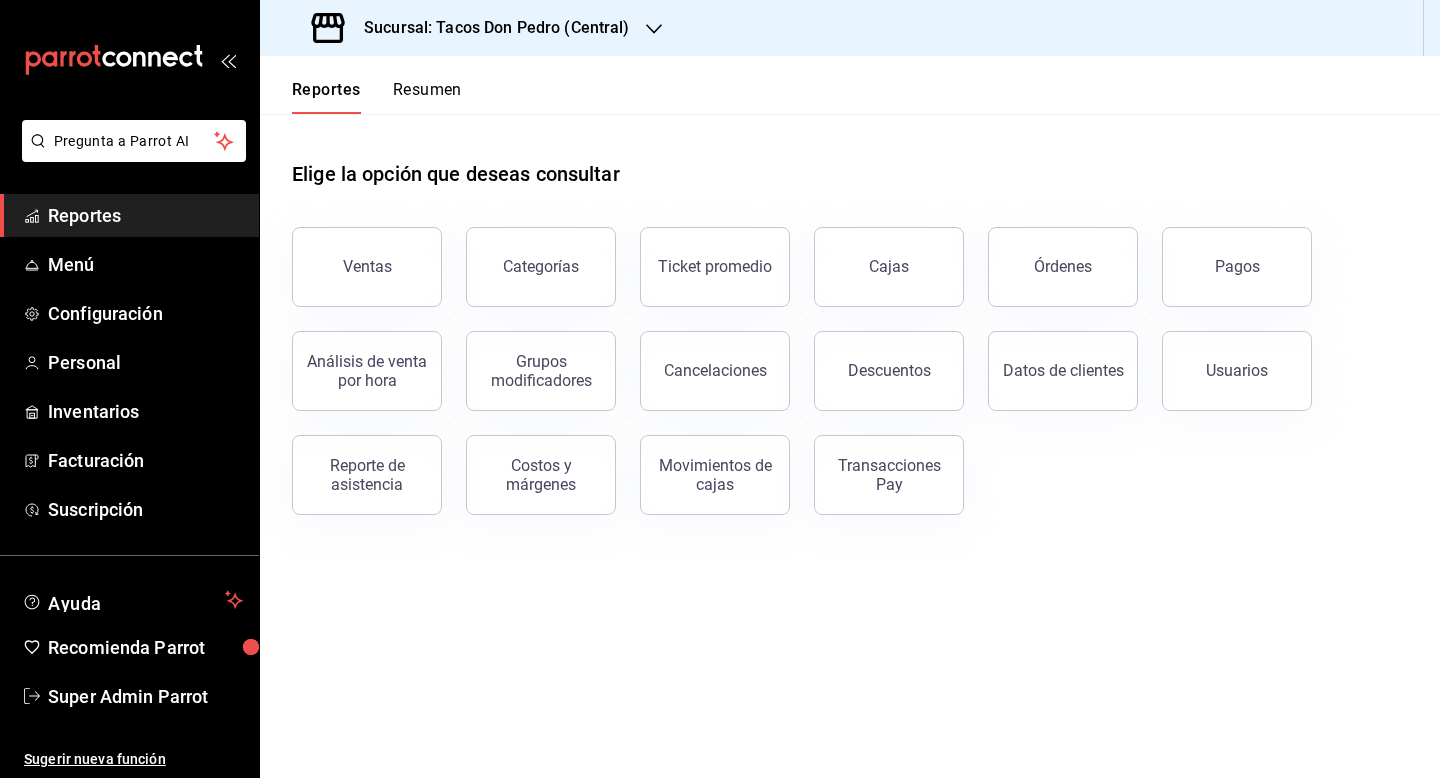 click on "Resumen" at bounding box center (427, 97) 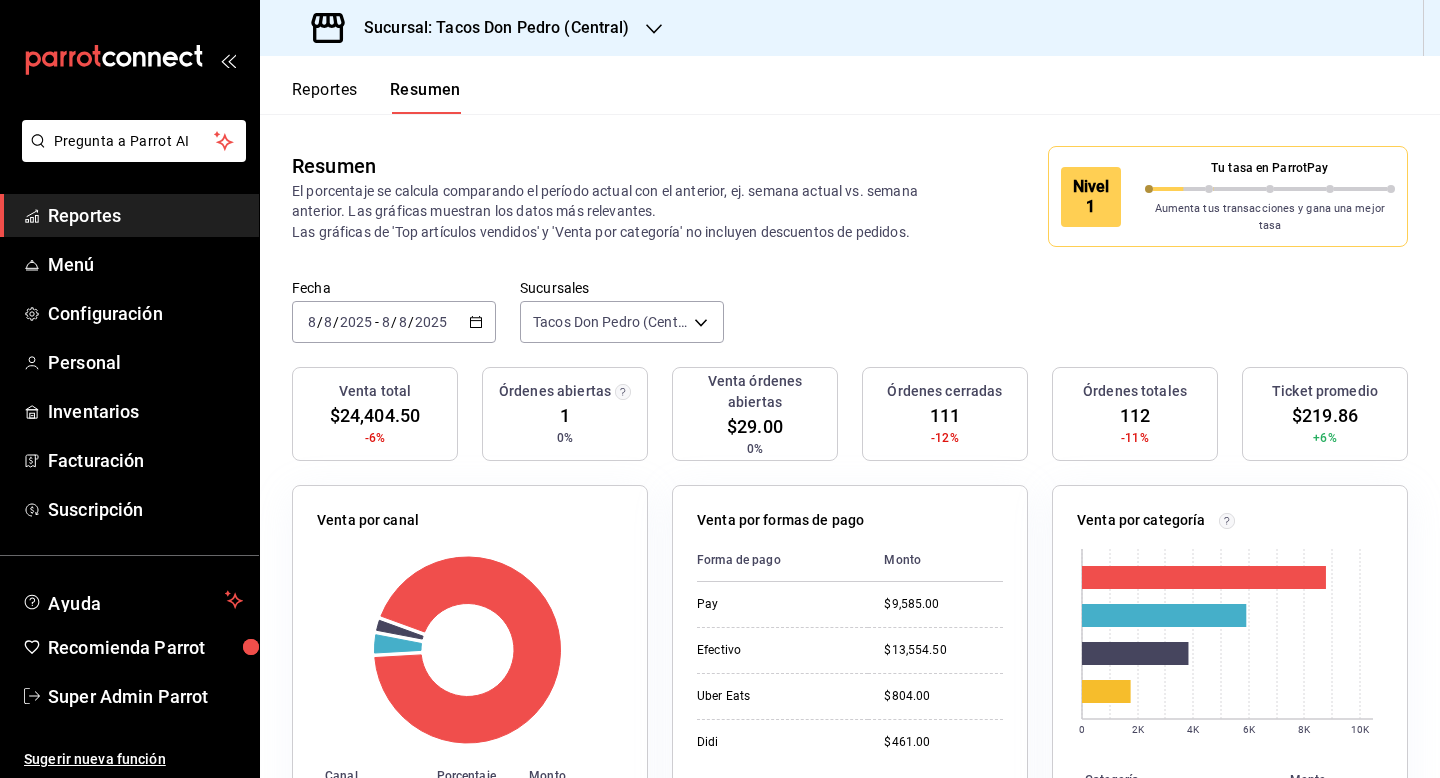 click 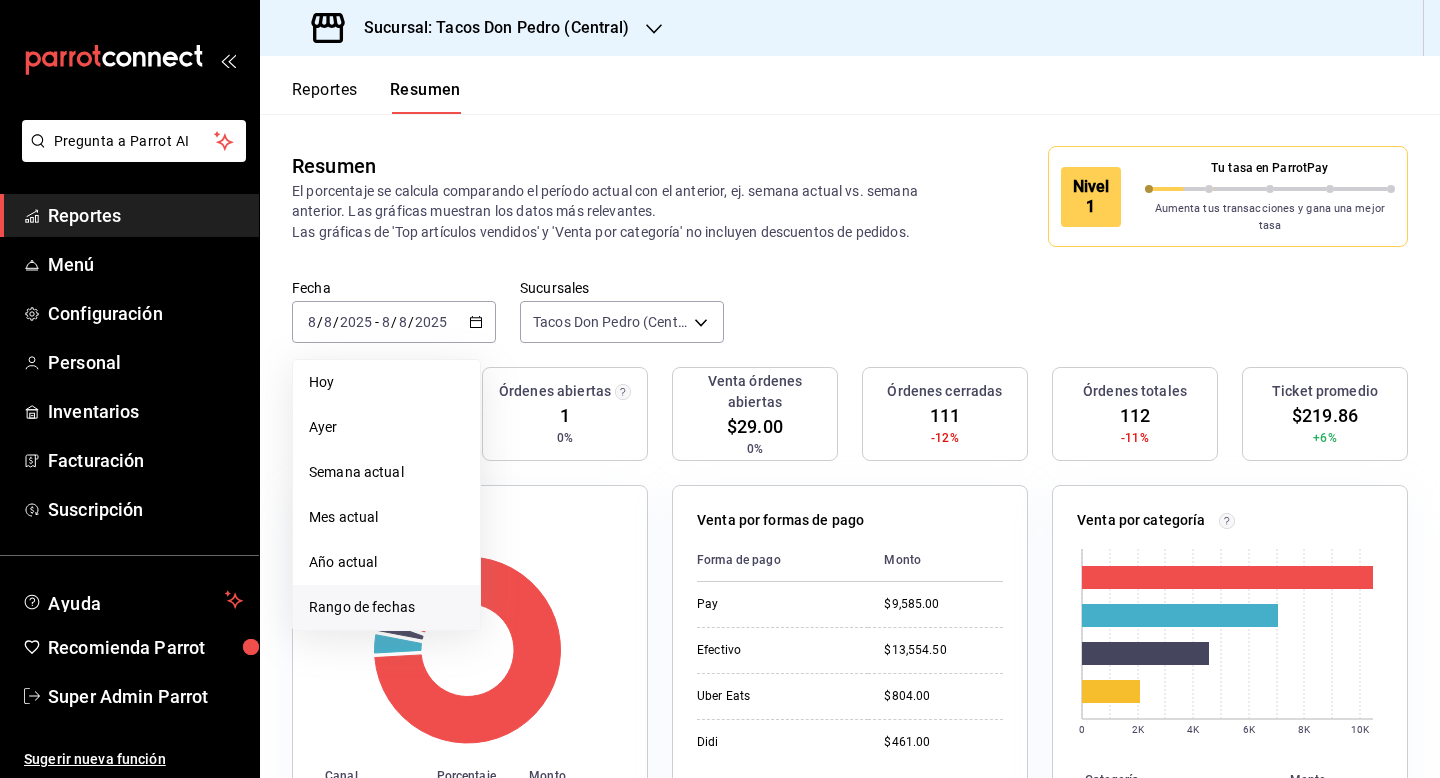 click on "Rango de fechas" at bounding box center (386, 607) 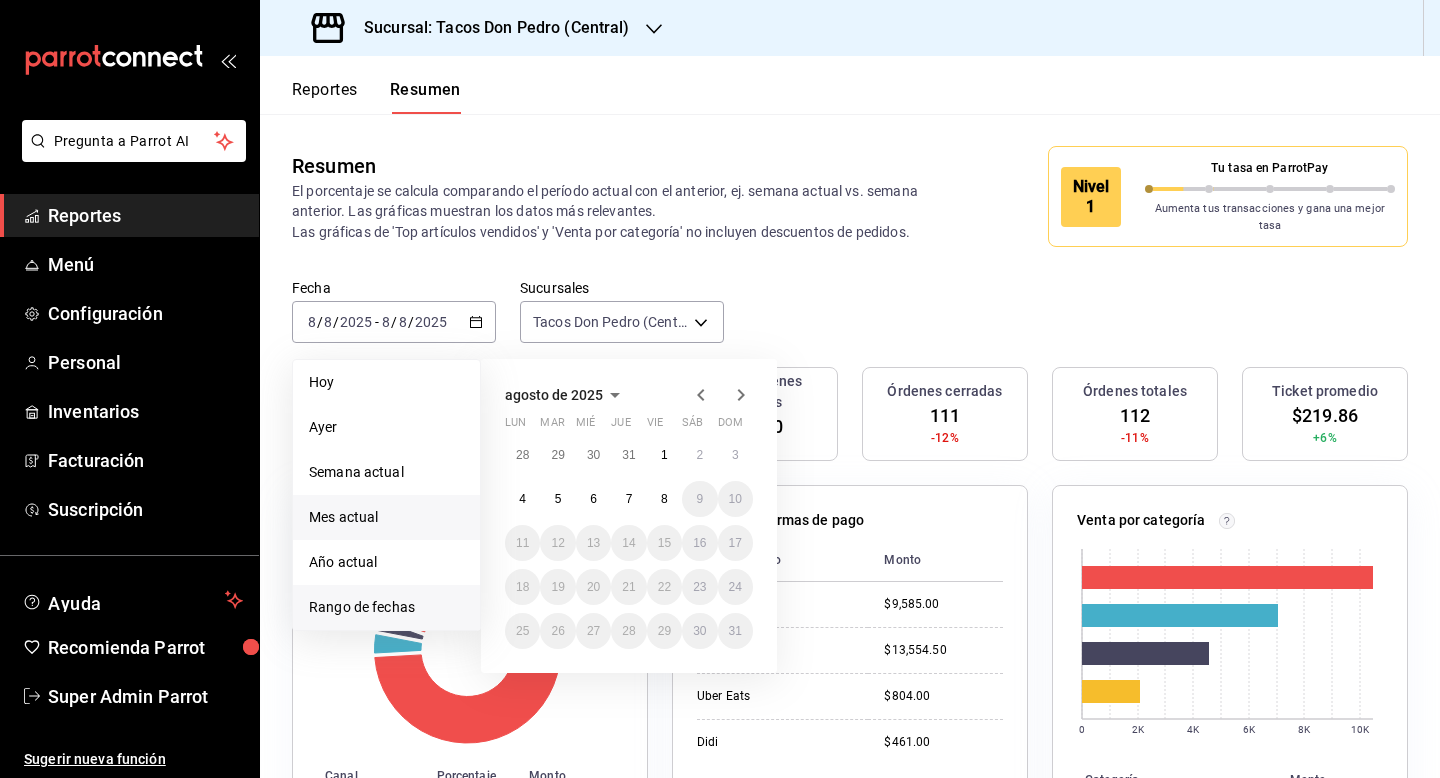 click on "Mes actual" at bounding box center (386, 517) 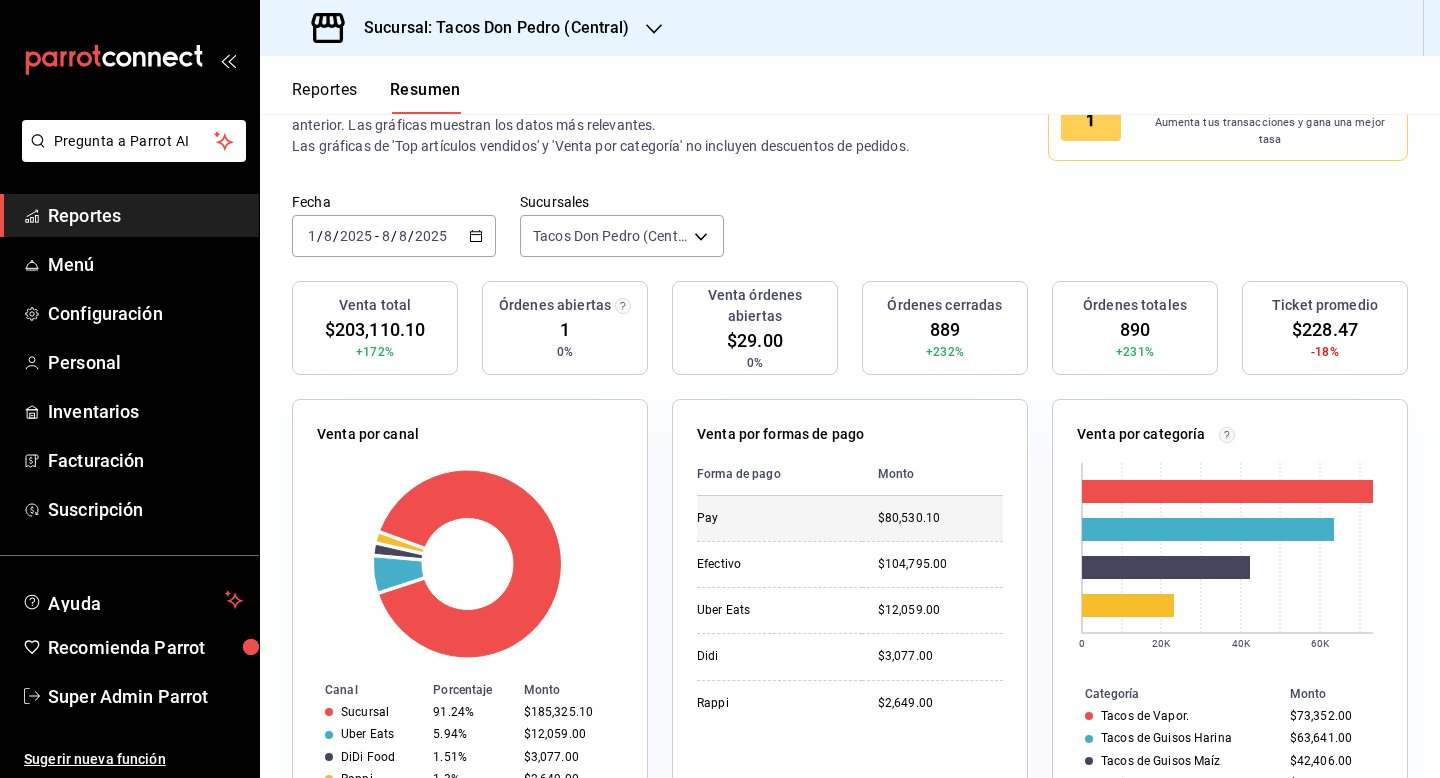 scroll, scrollTop: 0, scrollLeft: 0, axis: both 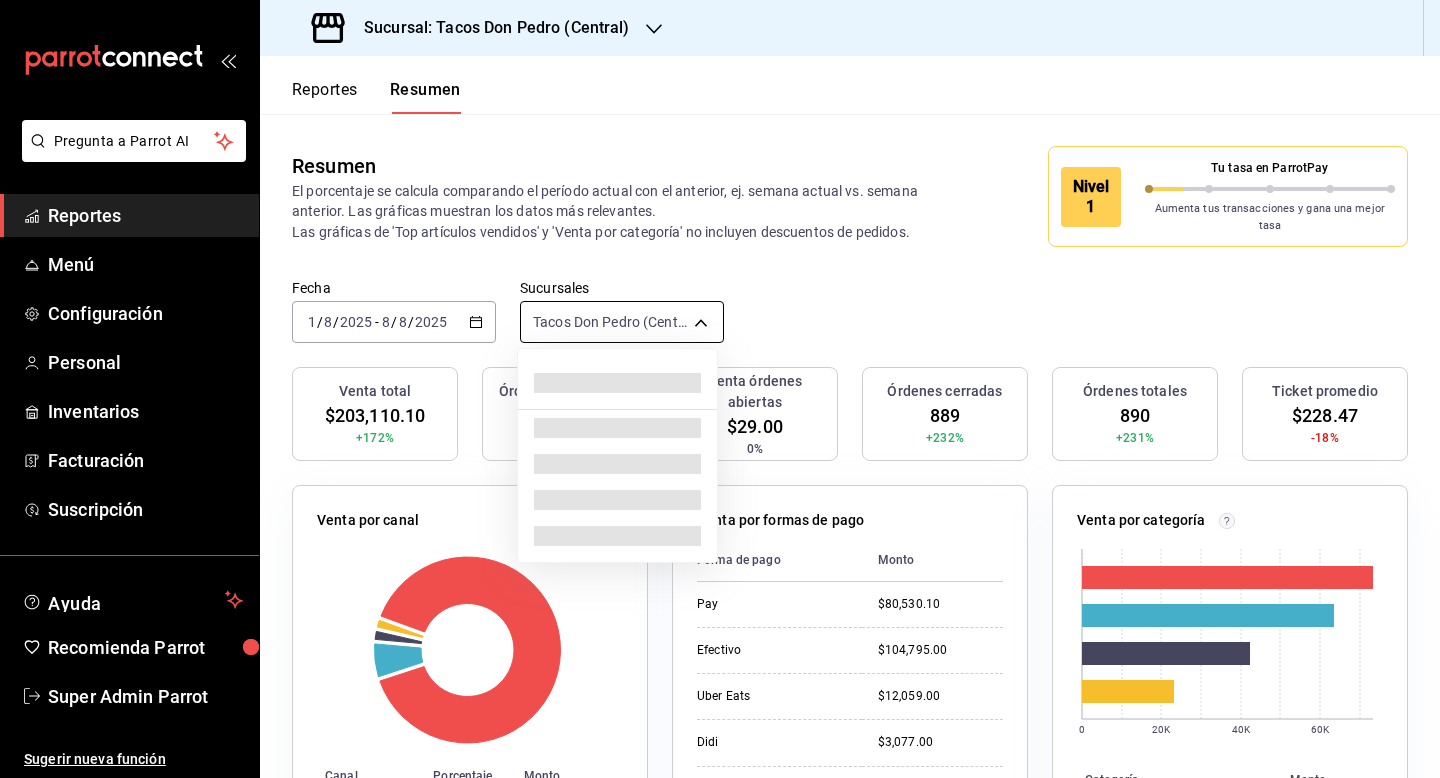 click on "Pregunta a Parrot AI Reportes   Menú   Configuración   Personal   Inventarios   Facturación   Suscripción   Ayuda Recomienda Parrot   Super Admin Parrot   Sugerir nueva función   Sucursal: Tacos Don Pedro (Central) Reportes Resumen Resumen El porcentaje se calcula comparando el período actual con el anterior, ej. semana actual vs. semana anterior. Las gráficas muestran los datos más relevantes.  Las gráficas de 'Top artículos vendidos' y 'Venta por categoría' no incluyen descuentos de pedidos. Nivel 1 Tu tasa en ParrotPay Aumenta tus transacciones y gana una mejor tasa Fecha 2025-08-01 1 / 8 / 2025 - 2025-08-08 8 / 8 / 2025 Sucursales Tacos Don Pedro (Central) [object Object] Venta total $203,110.10 +172% Órdenes abiertas 1 0% Venta órdenes abiertas $29.00 0% Órdenes cerradas 889 +232% Órdenes totales 890 +231% Ticket promedio $228.47 -18% Venta por canal Canal Porcentaje Monto Sucursal 91.24% $185,325.10 Uber Eats 5.94% $12,059.00 DiDi Food 1.51% $3,077.00 Rappi 1.3% $2,649.00 Forma de pago" at bounding box center [720, 389] 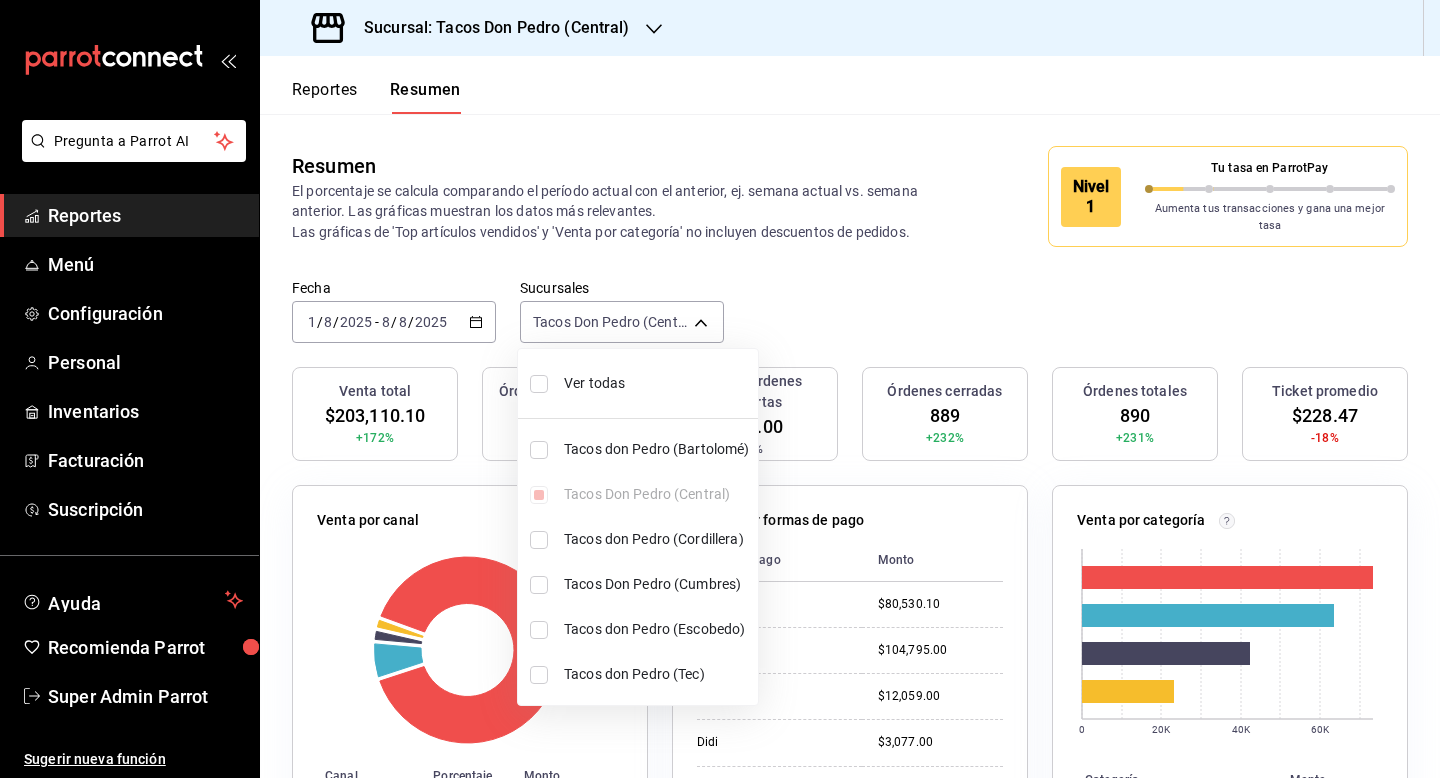 click at bounding box center [539, 450] 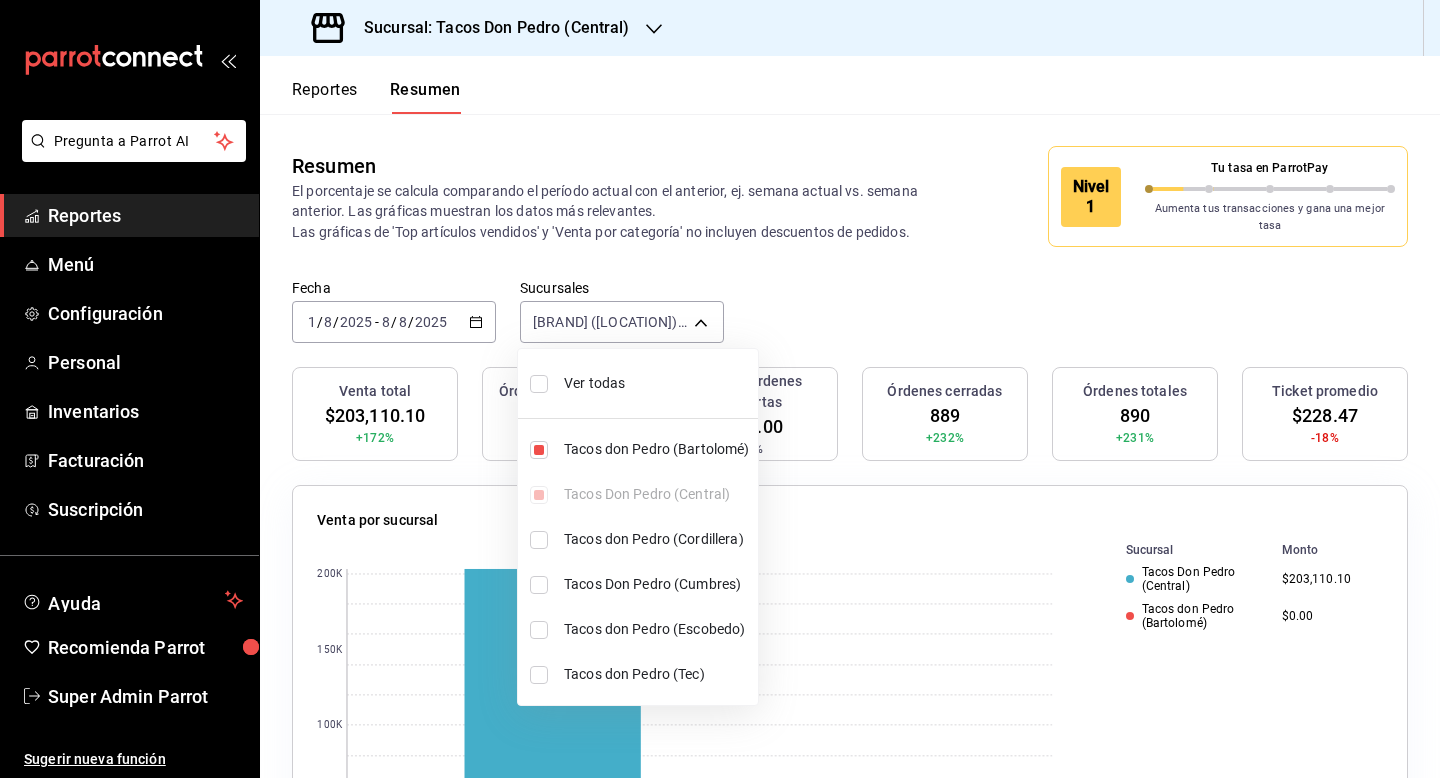 click at bounding box center (539, 384) 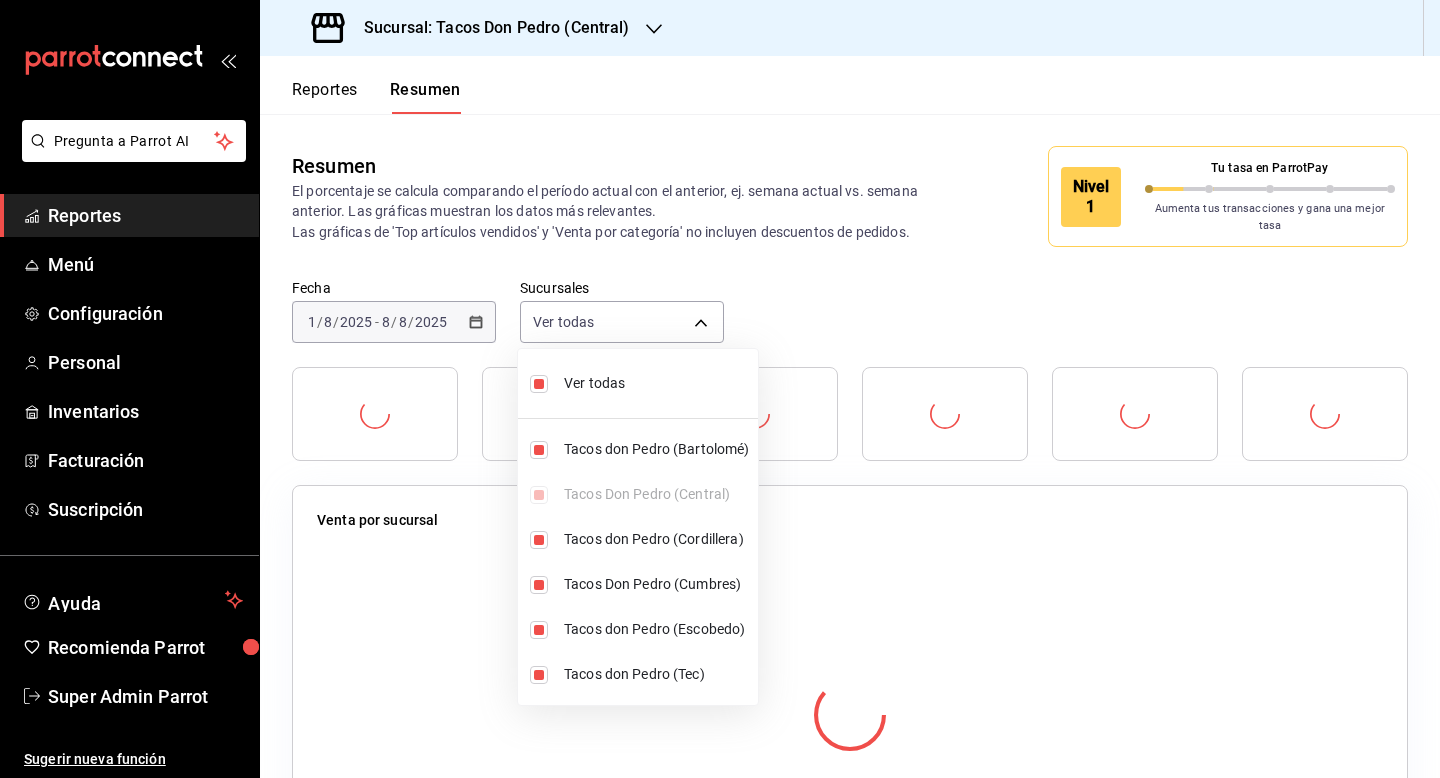 click at bounding box center [720, 389] 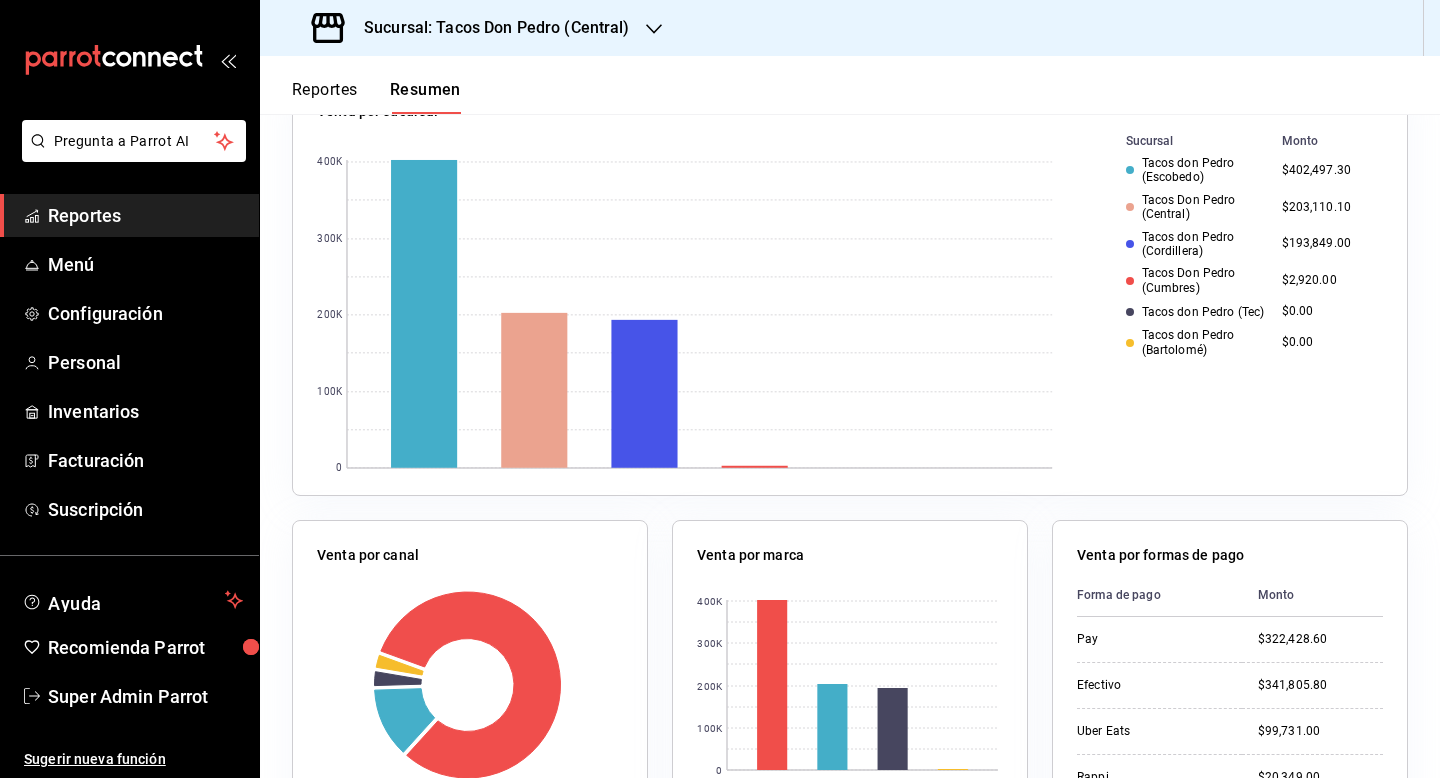 scroll, scrollTop: 1223, scrollLeft: 0, axis: vertical 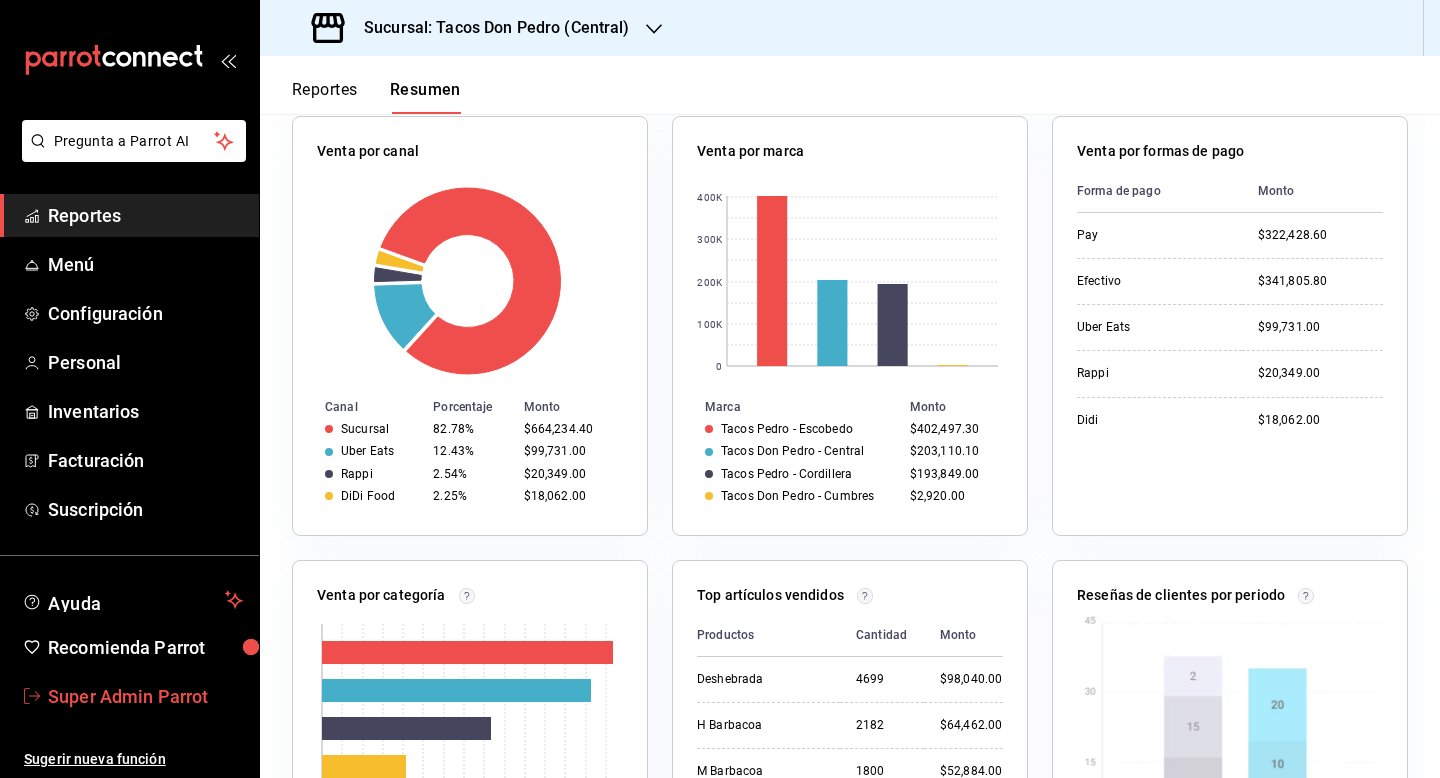 click on "Super Admin Parrot" at bounding box center (145, 696) 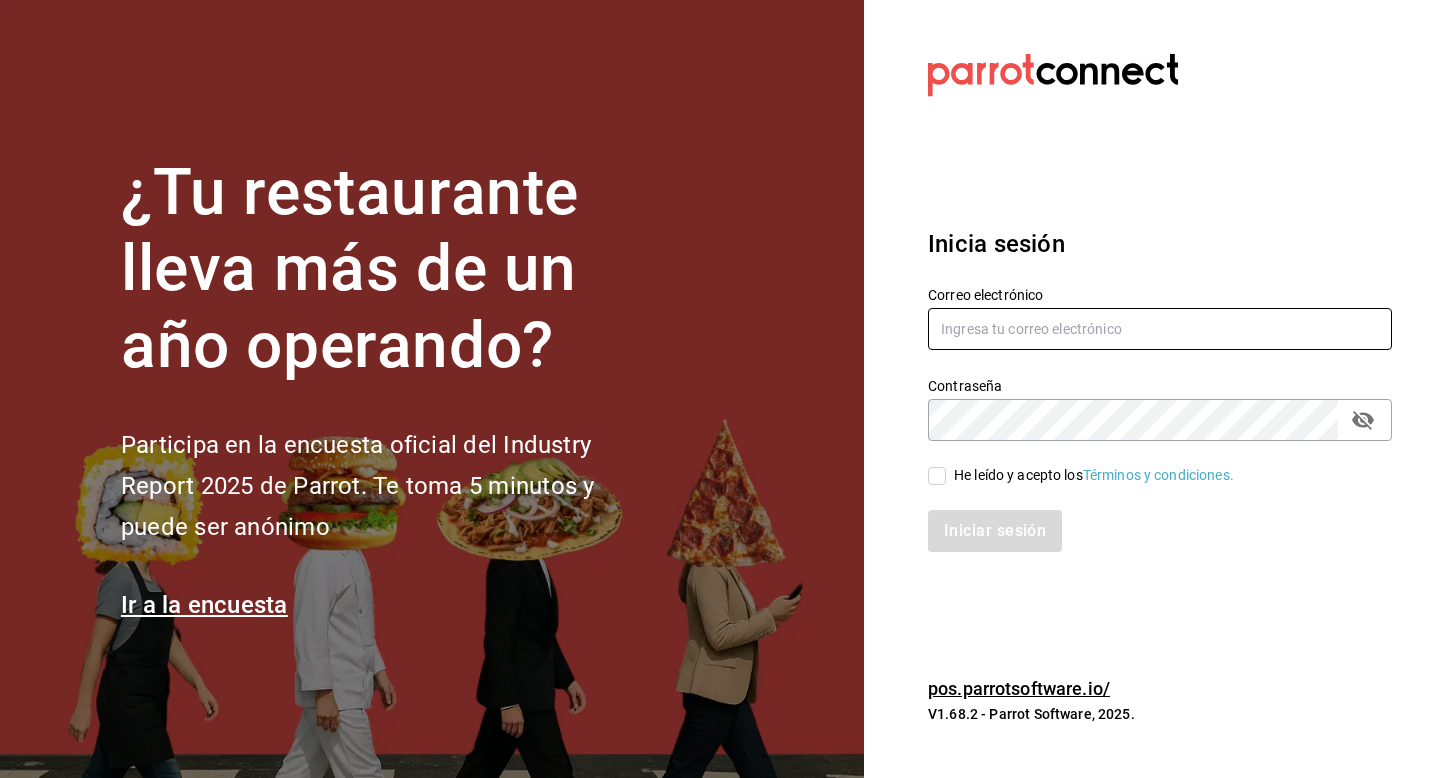 click at bounding box center [1160, 329] 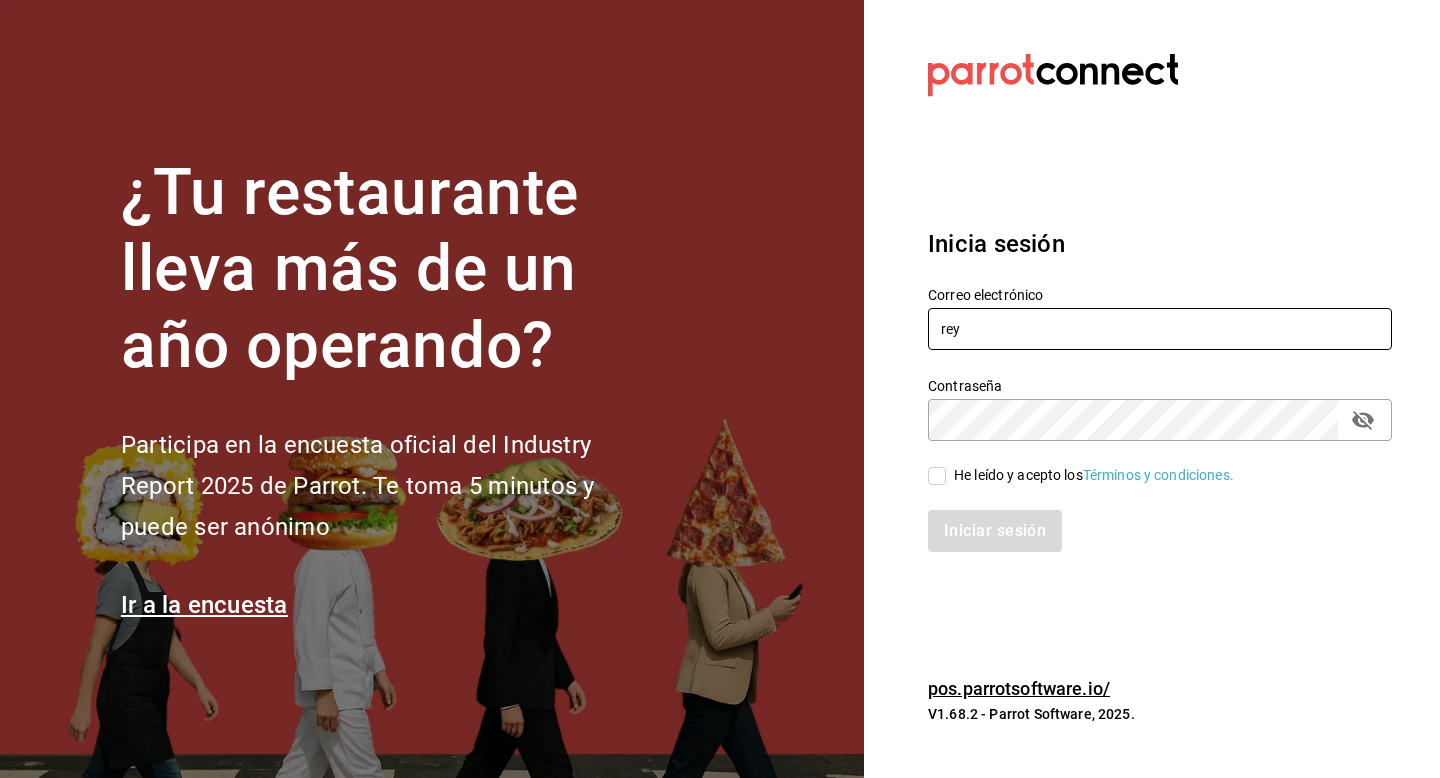 type on "reyna@bcs.com" 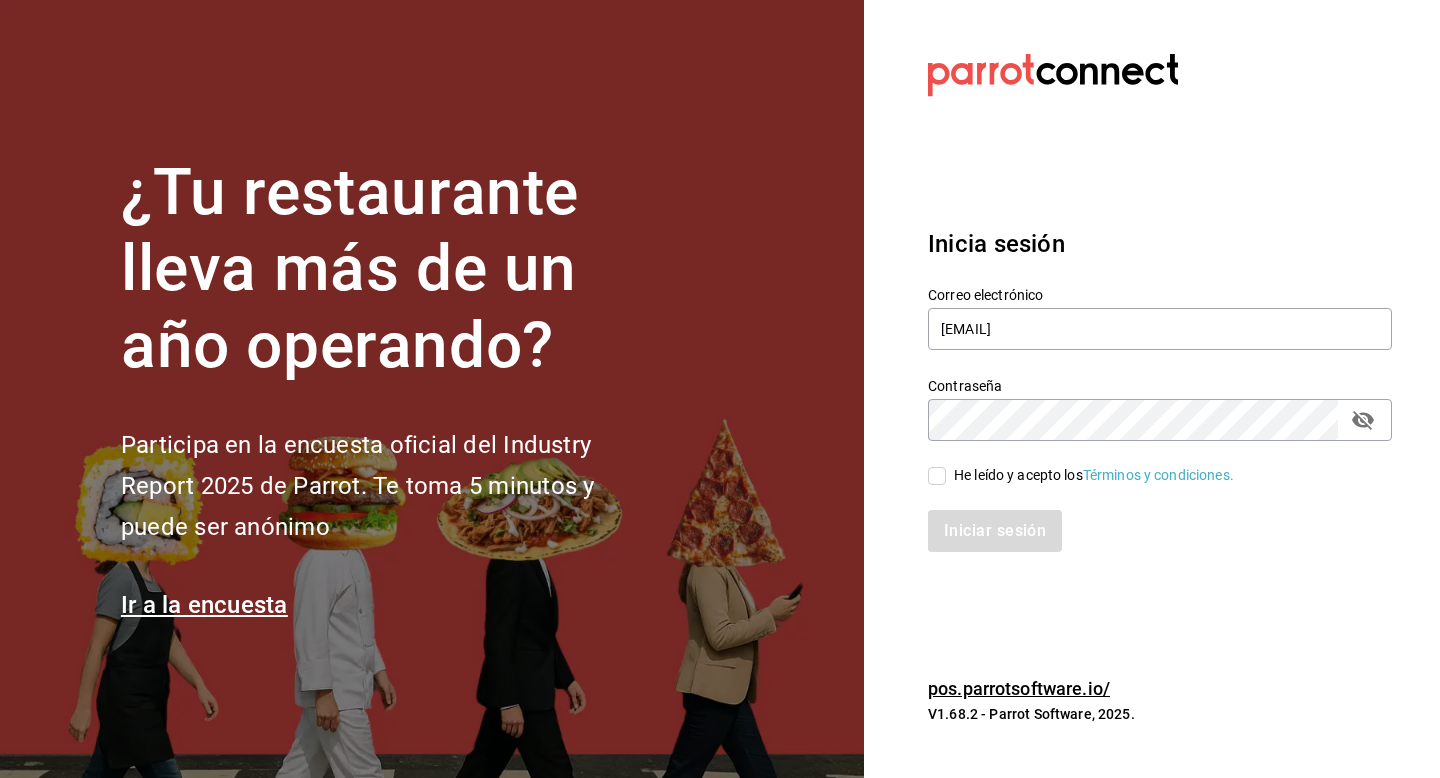 click on "Iniciar sesión" at bounding box center (1148, 519) 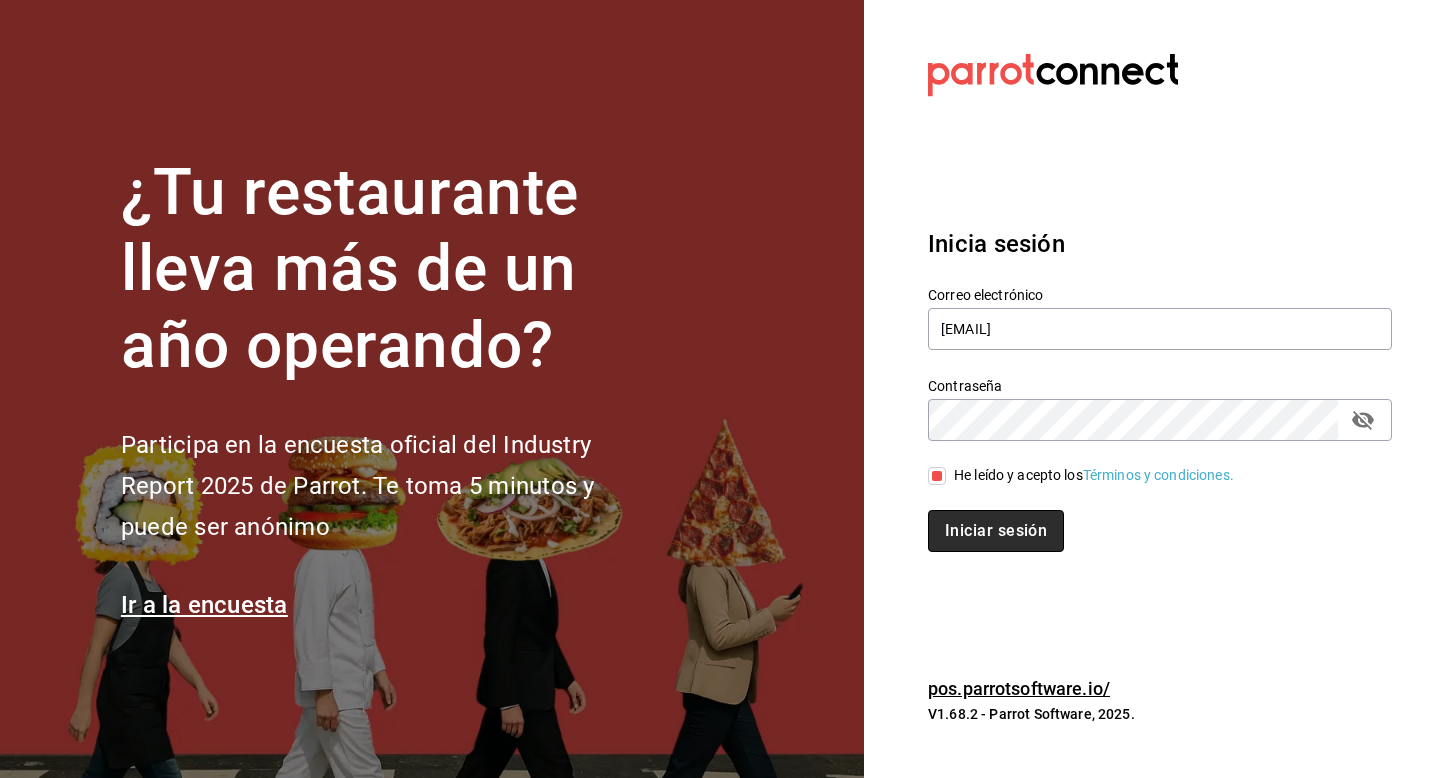 click on "Iniciar sesión" at bounding box center (996, 531) 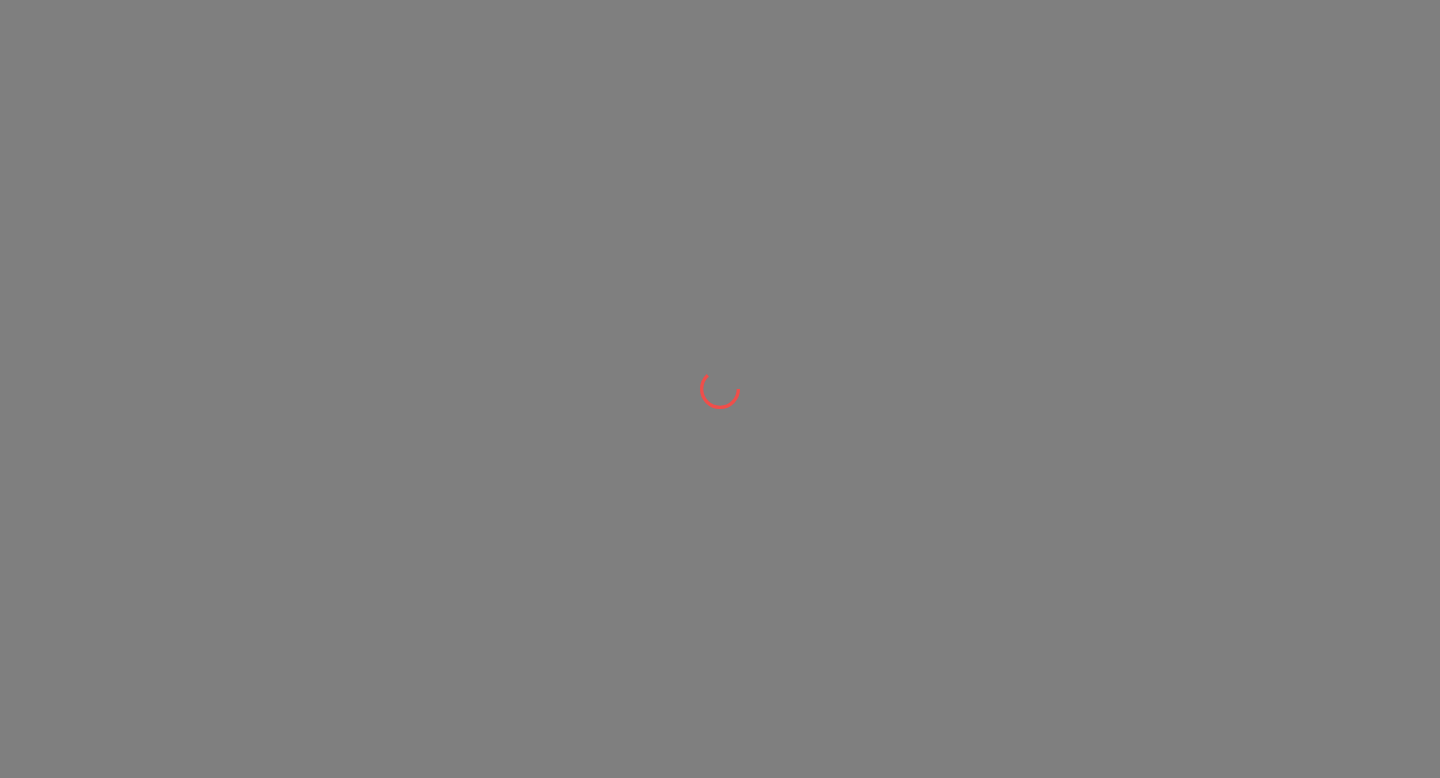 scroll, scrollTop: 0, scrollLeft: 0, axis: both 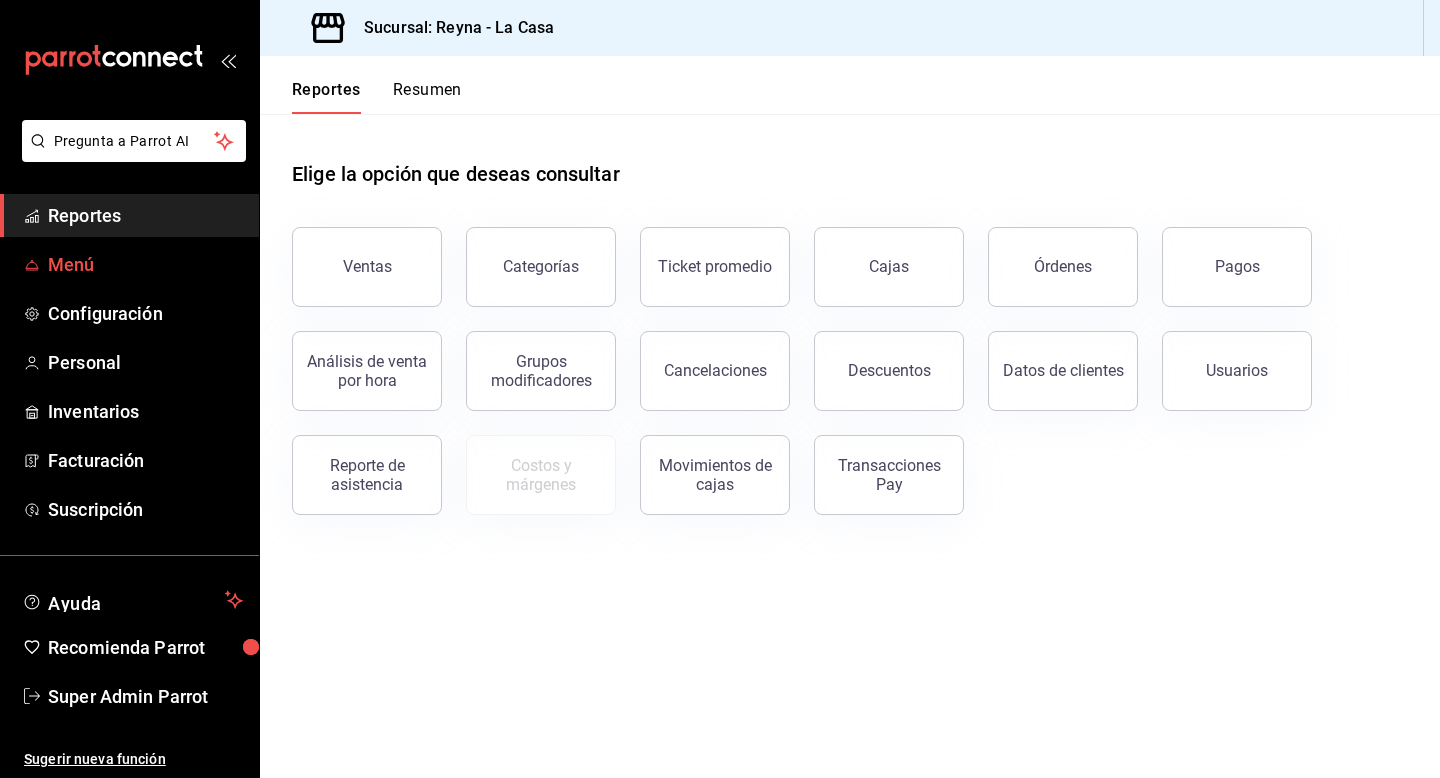click on "Menú" at bounding box center (129, 264) 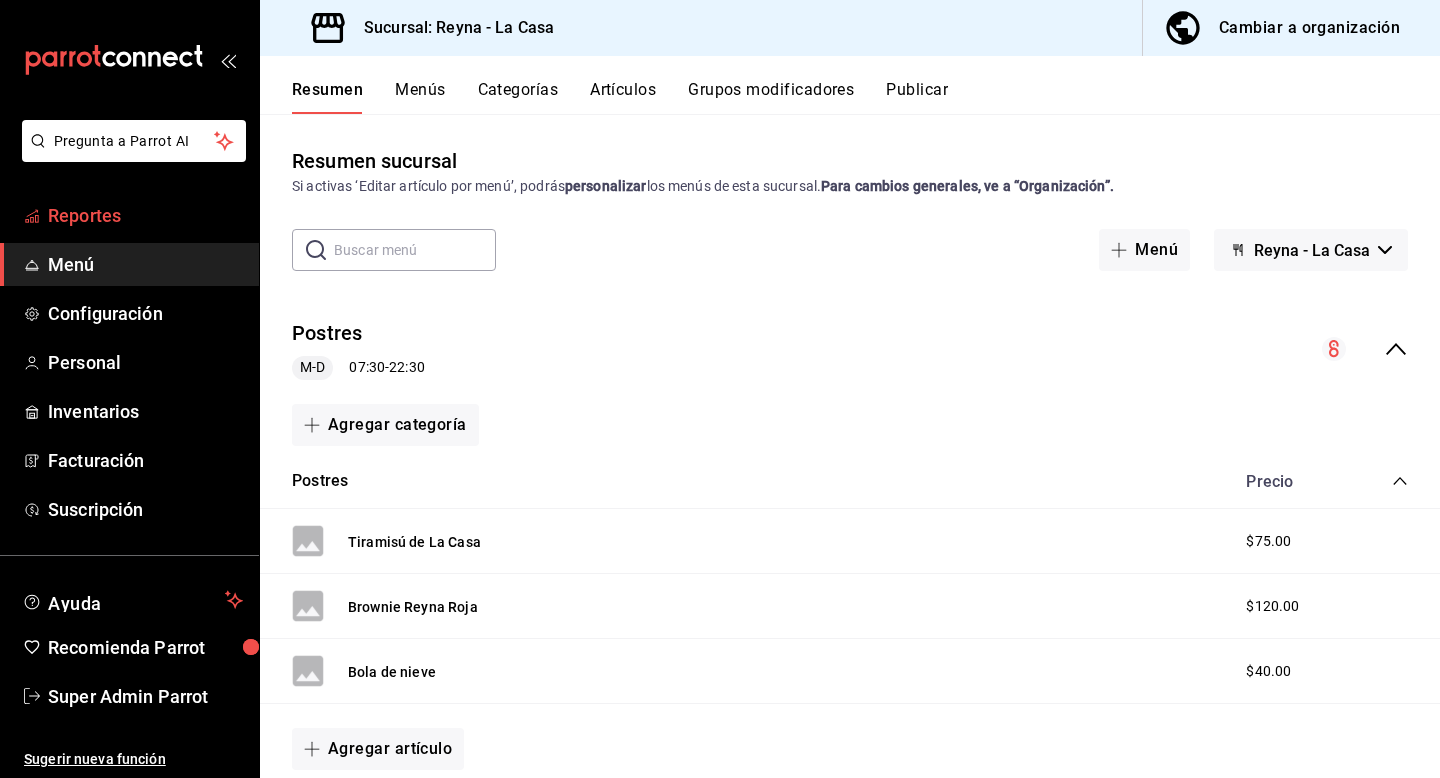 click on "Reportes" at bounding box center [145, 215] 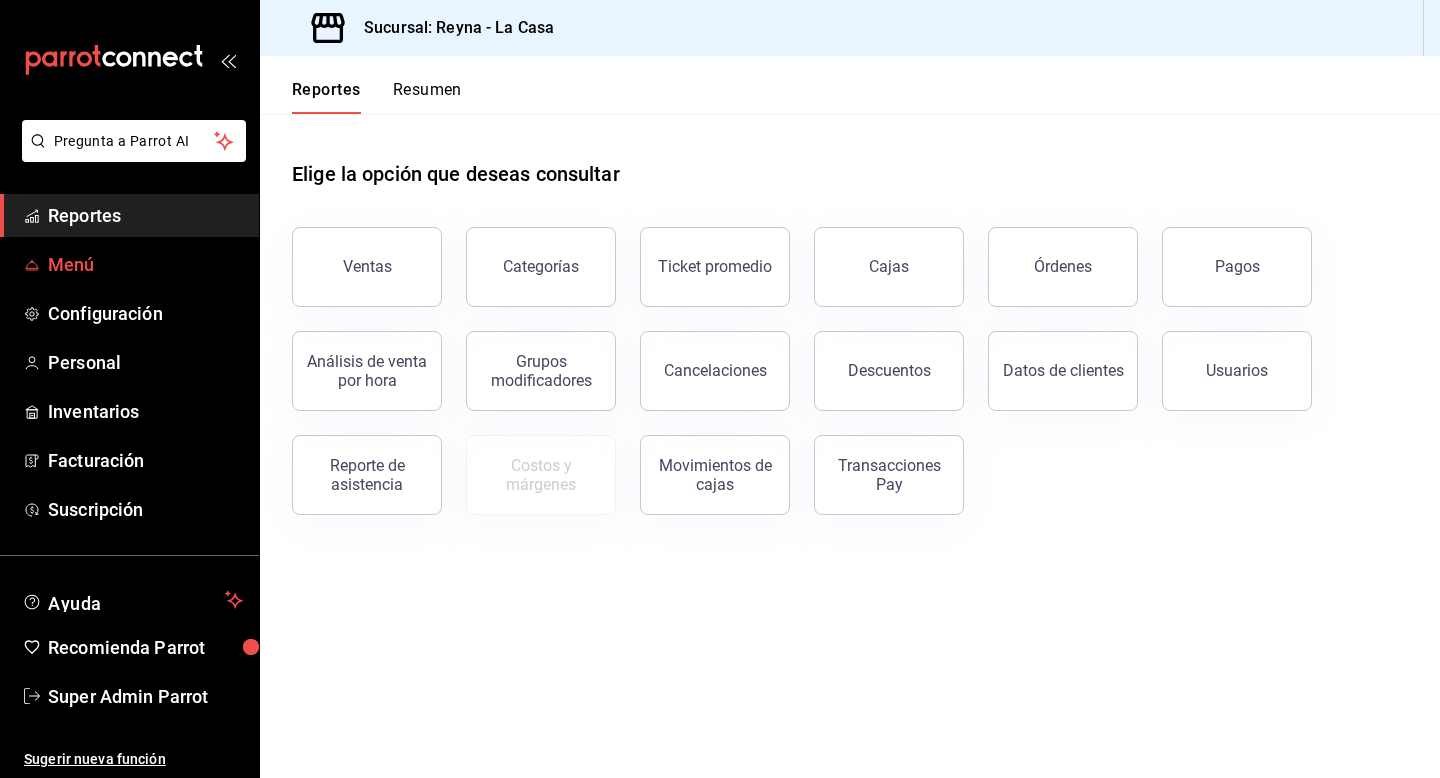 click on "Menú" at bounding box center [145, 264] 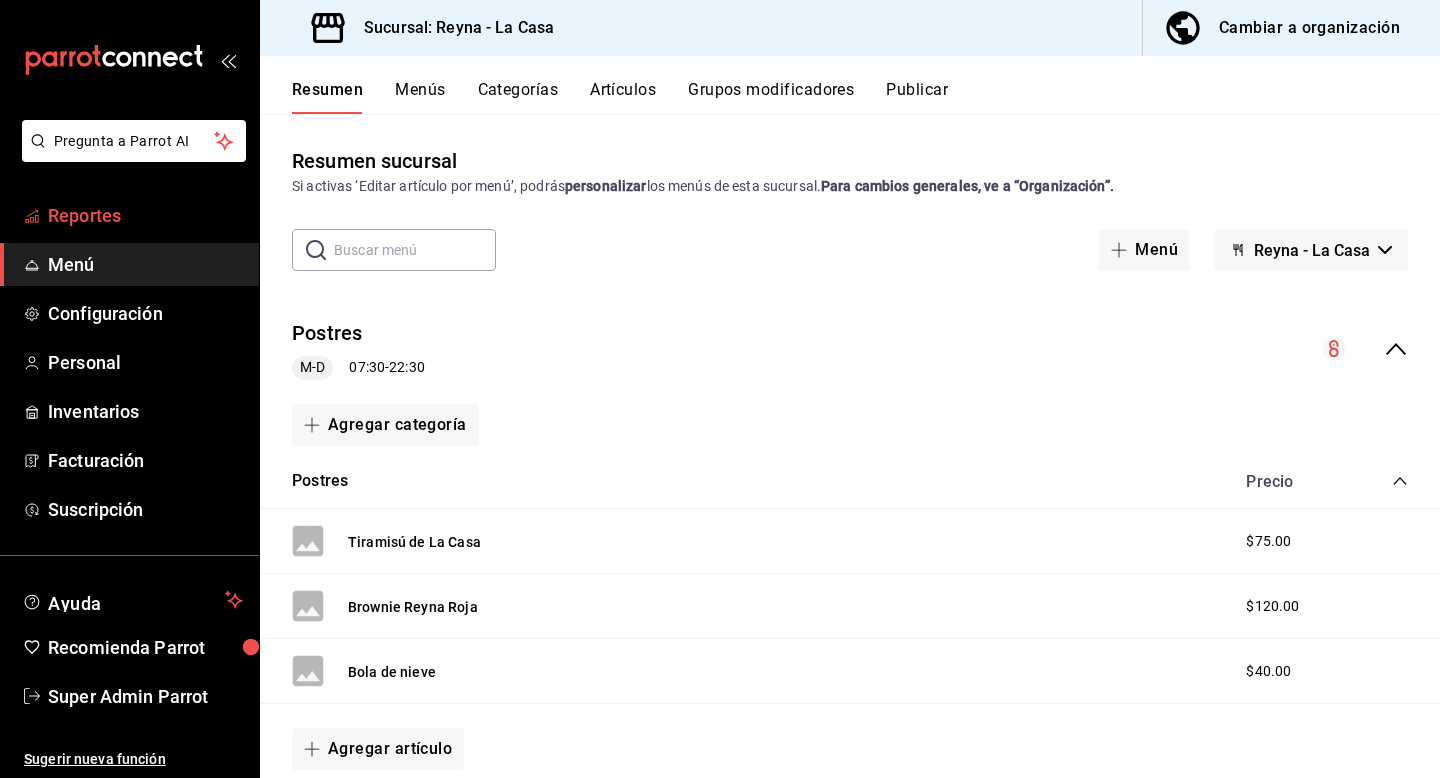 click on "Reportes" at bounding box center [129, 215] 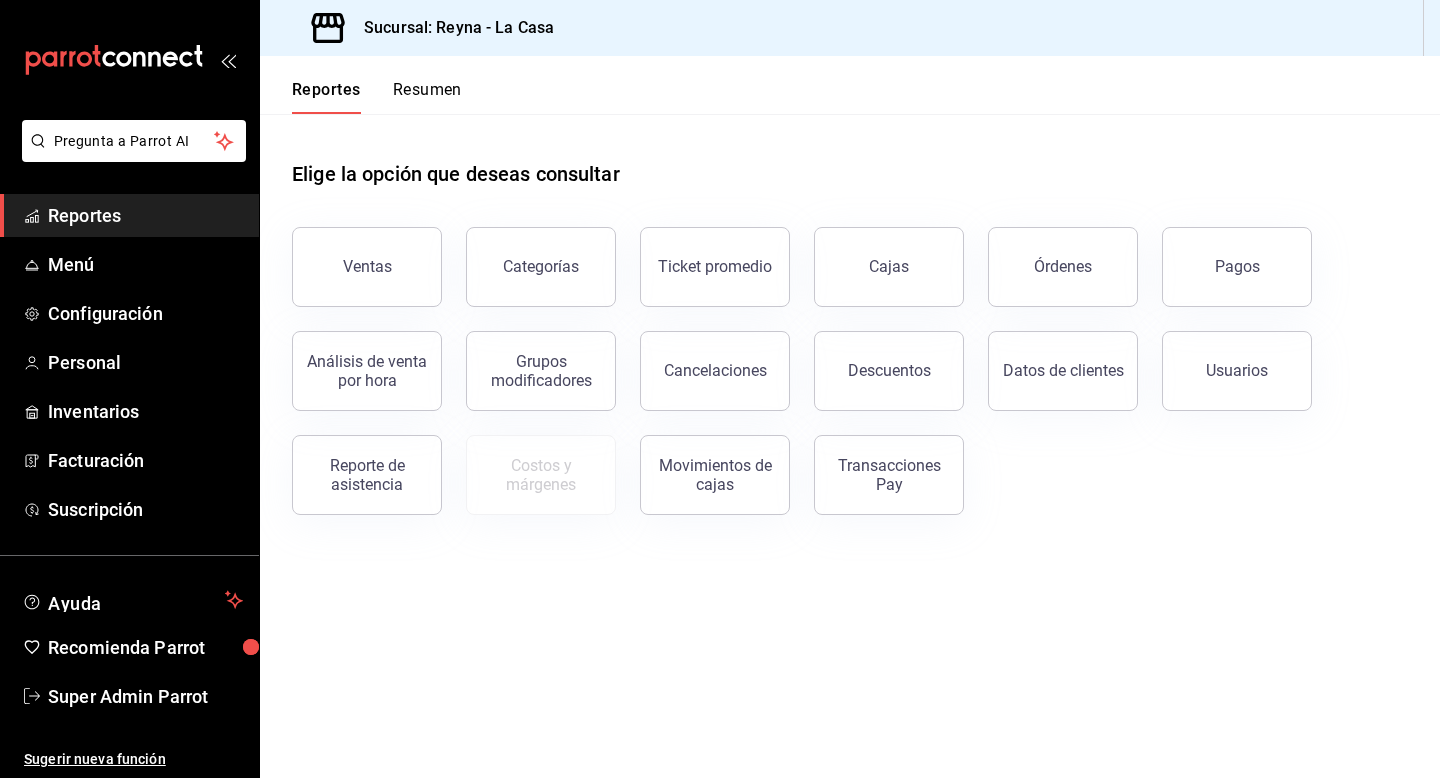 click on "Resumen" at bounding box center (427, 97) 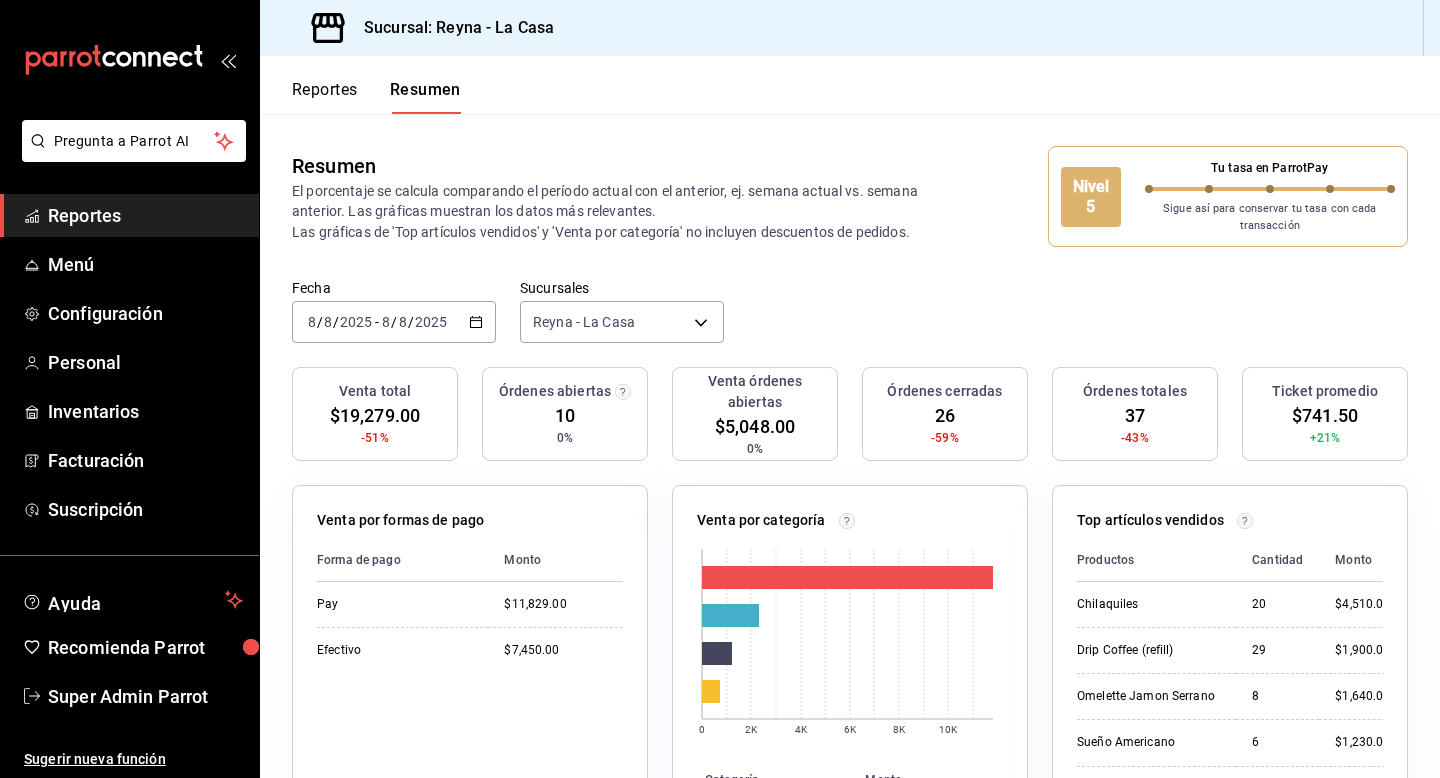 click on "Resumen El porcentaje se calcula comparando el período actual con el anterior, ej. semana actual vs. semana anterior. Las gráficas muestran los datos más relevantes.  Las gráficas de 'Top artículos vendidos' y 'Venta por categoría' no incluyen descuentos de pedidos. Nivel 5 Tu tasa en [BRAND] Sigue así para conservar tu tasa con cada transacción" at bounding box center [850, 196] 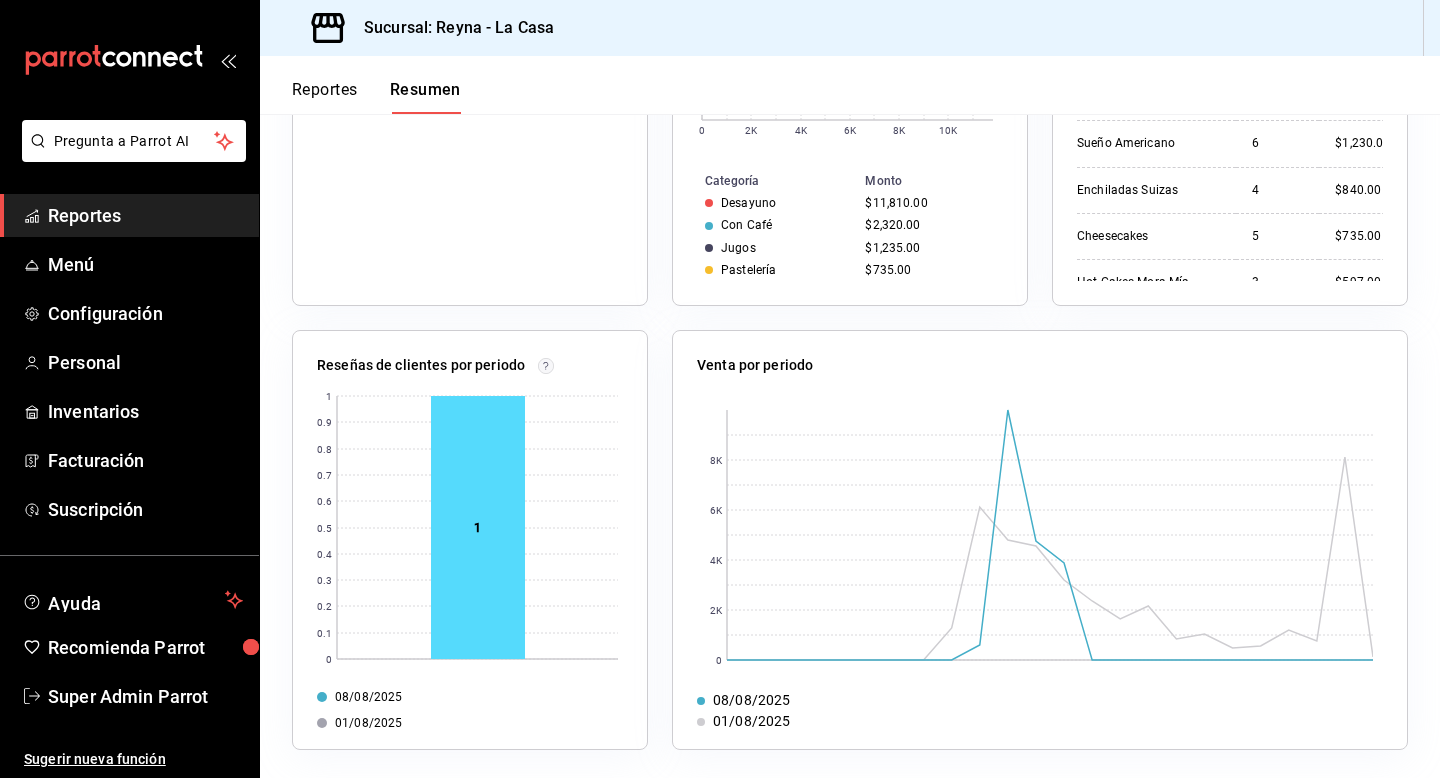 scroll, scrollTop: 603, scrollLeft: 0, axis: vertical 